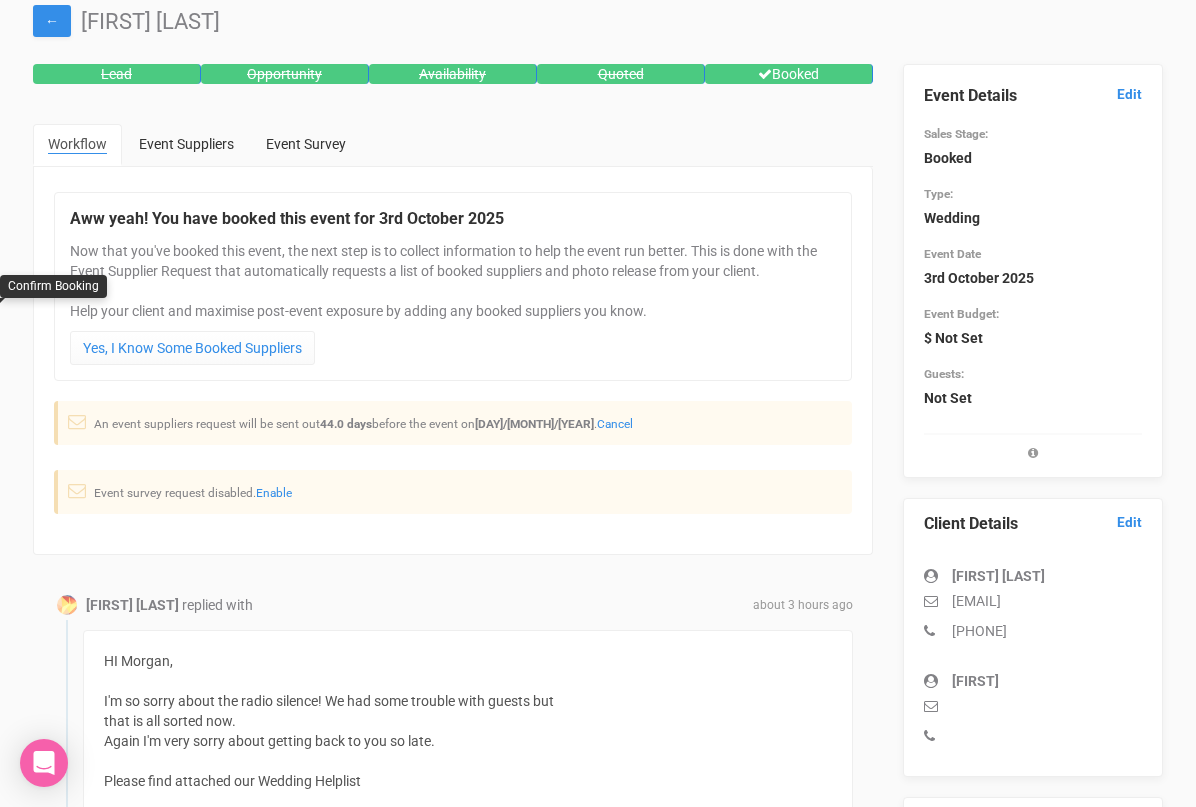 scroll, scrollTop: 0, scrollLeft: 0, axis: both 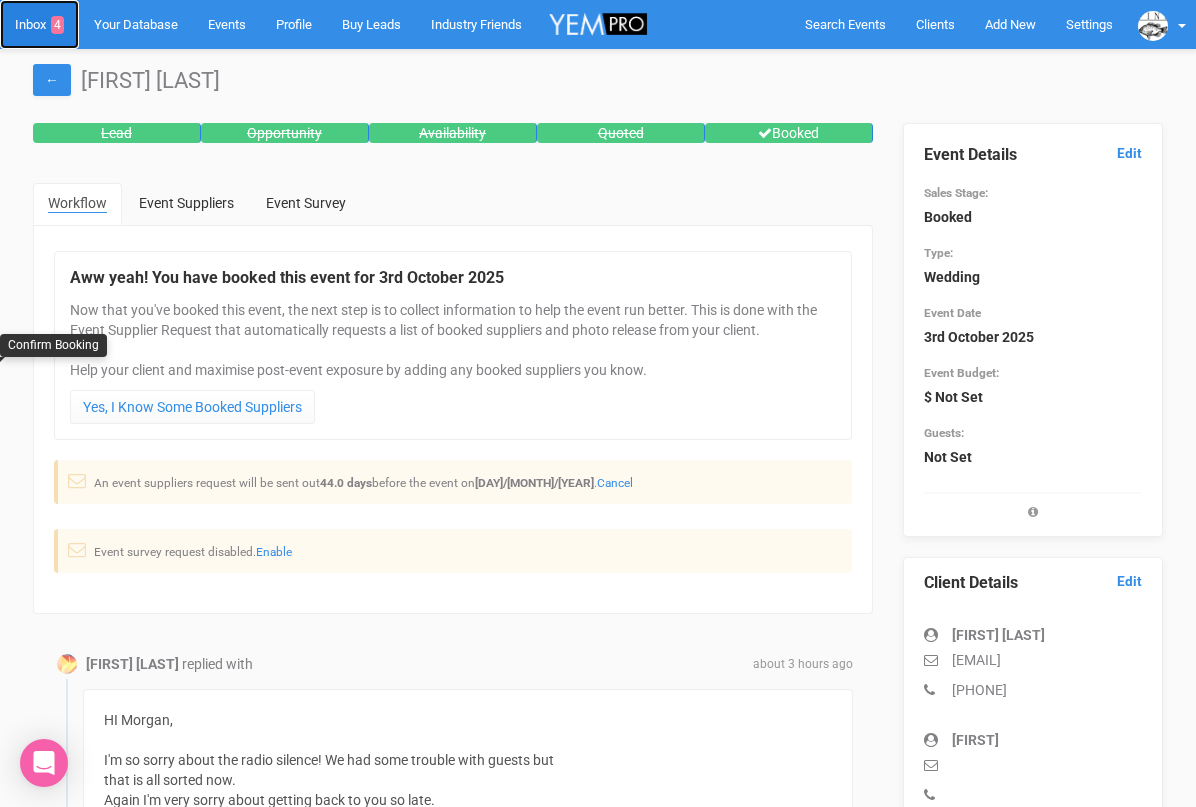 click on "Inbox  4" at bounding box center [39, 24] 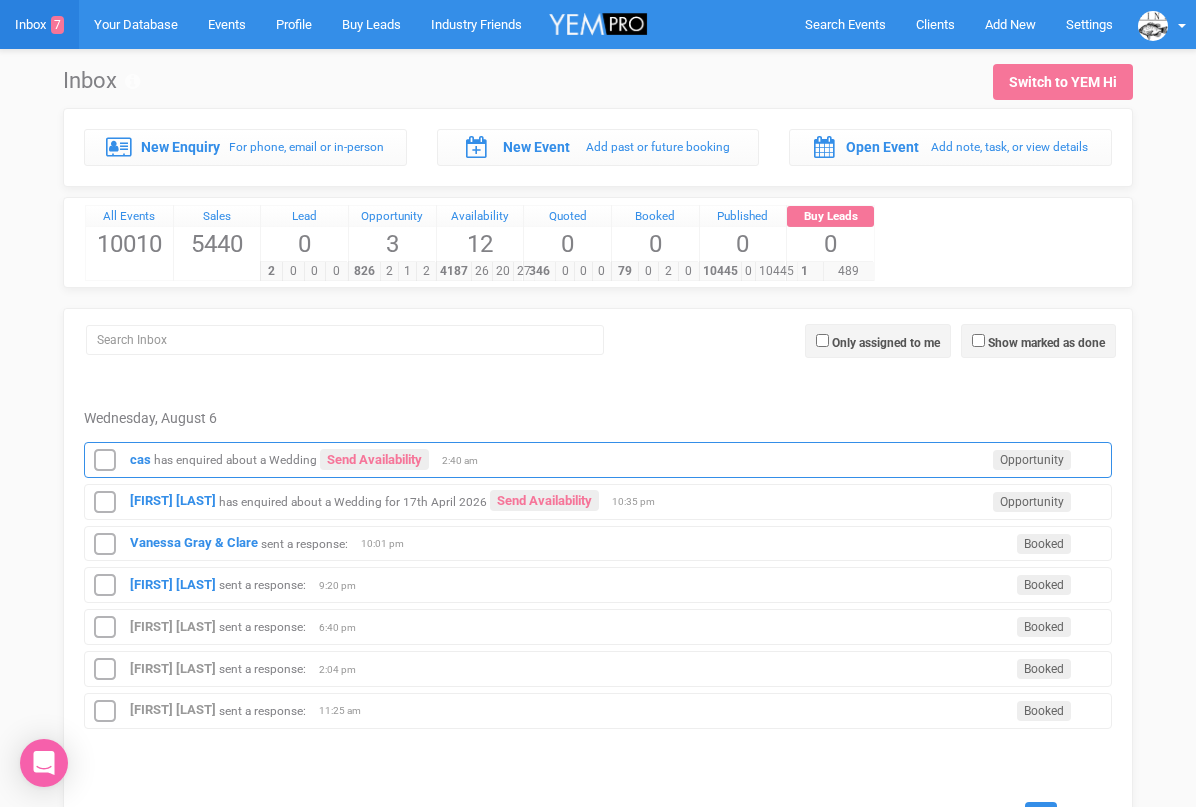 click on "cas
has enquired about a Wedding Send Availability   Opportunity [HOUR]:[MINUTE] [AM/PM]" at bounding box center [598, 460] 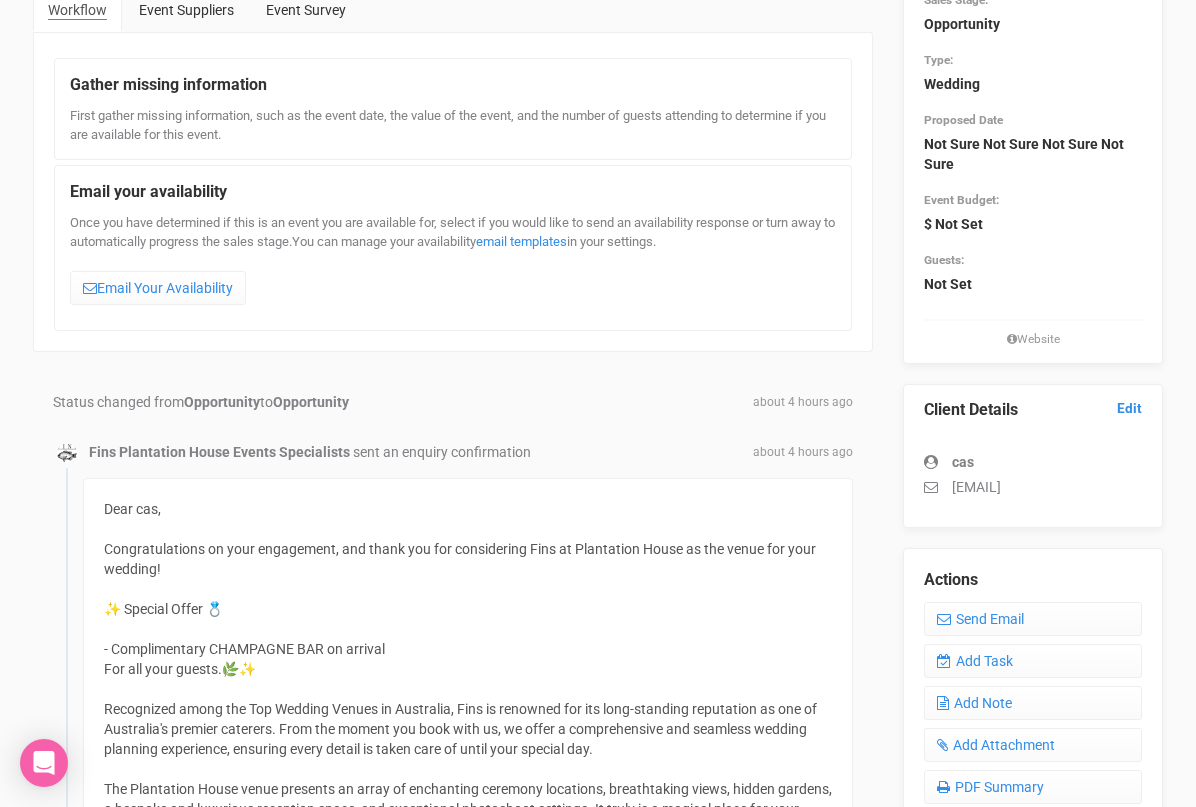 scroll, scrollTop: 0, scrollLeft: 0, axis: both 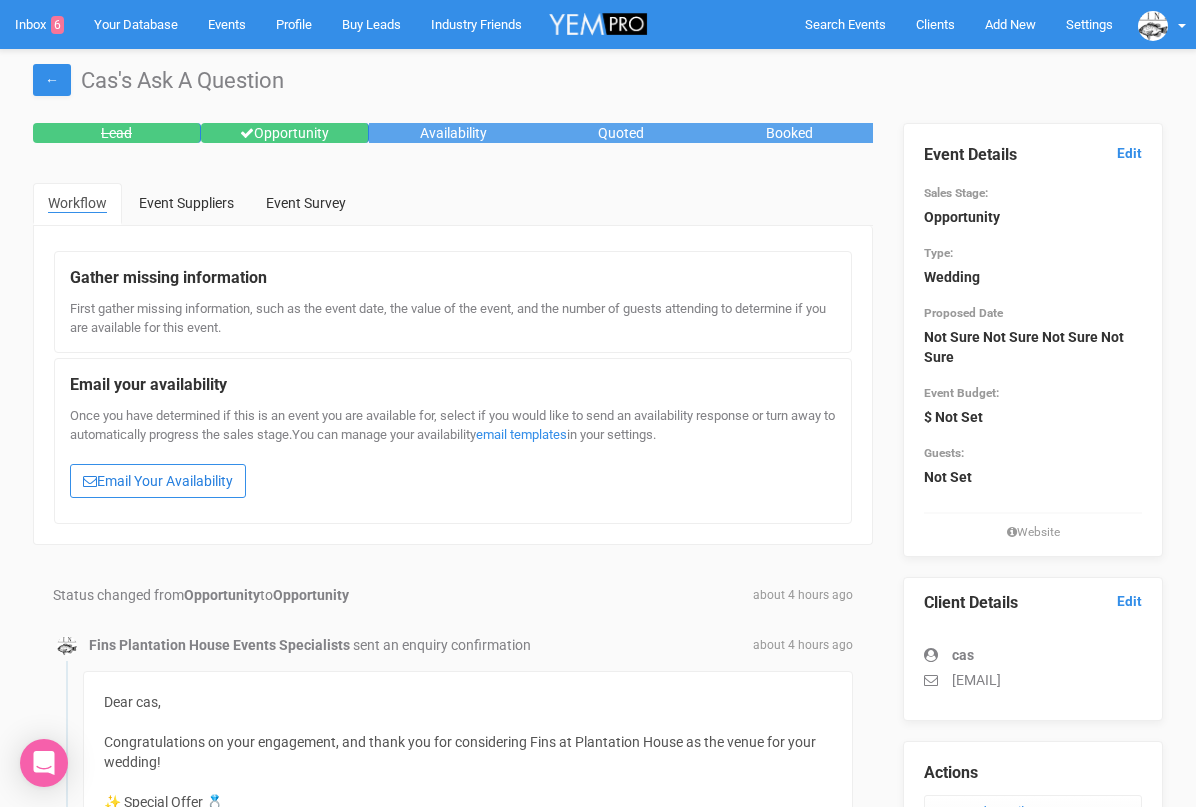 click on "Email Your Availability" at bounding box center [158, 481] 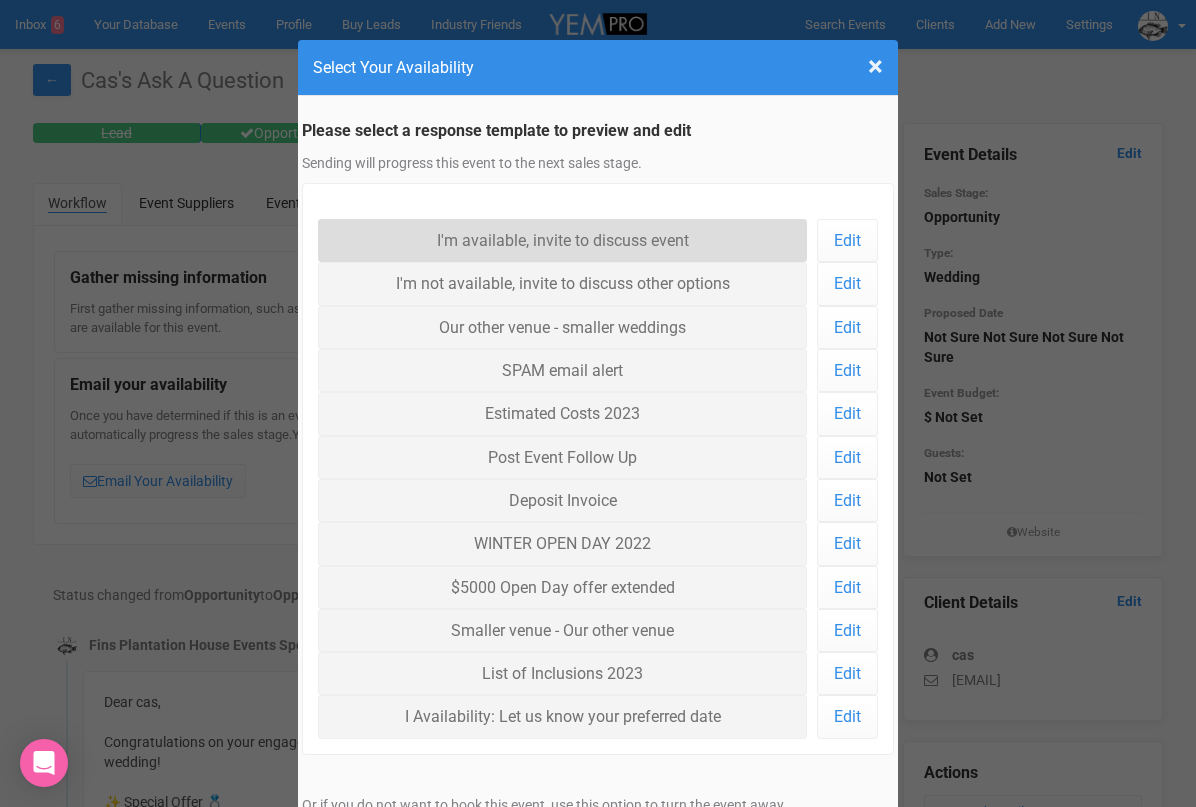 click on "I'm available, invite to discuss event" at bounding box center (562, 240) 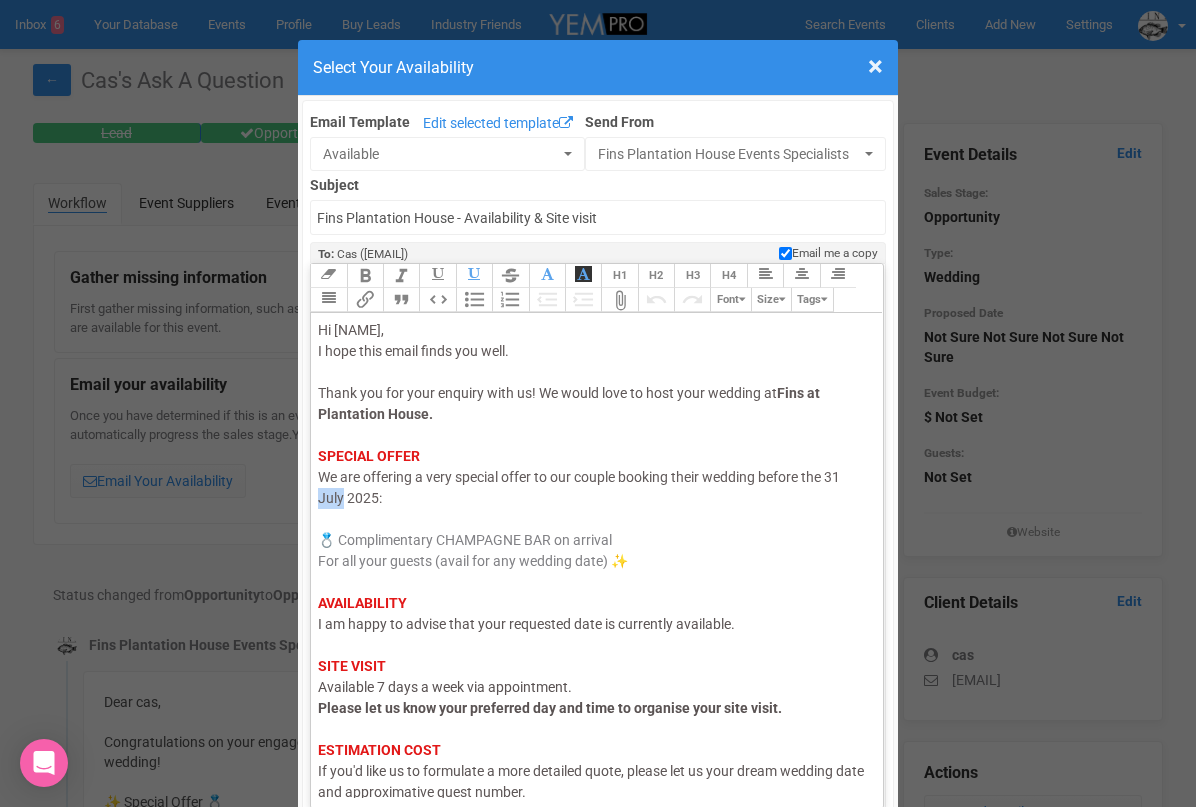 drag, startPoint x: 343, startPoint y: 496, endPoint x: 317, endPoint y: 497, distance: 26.019224 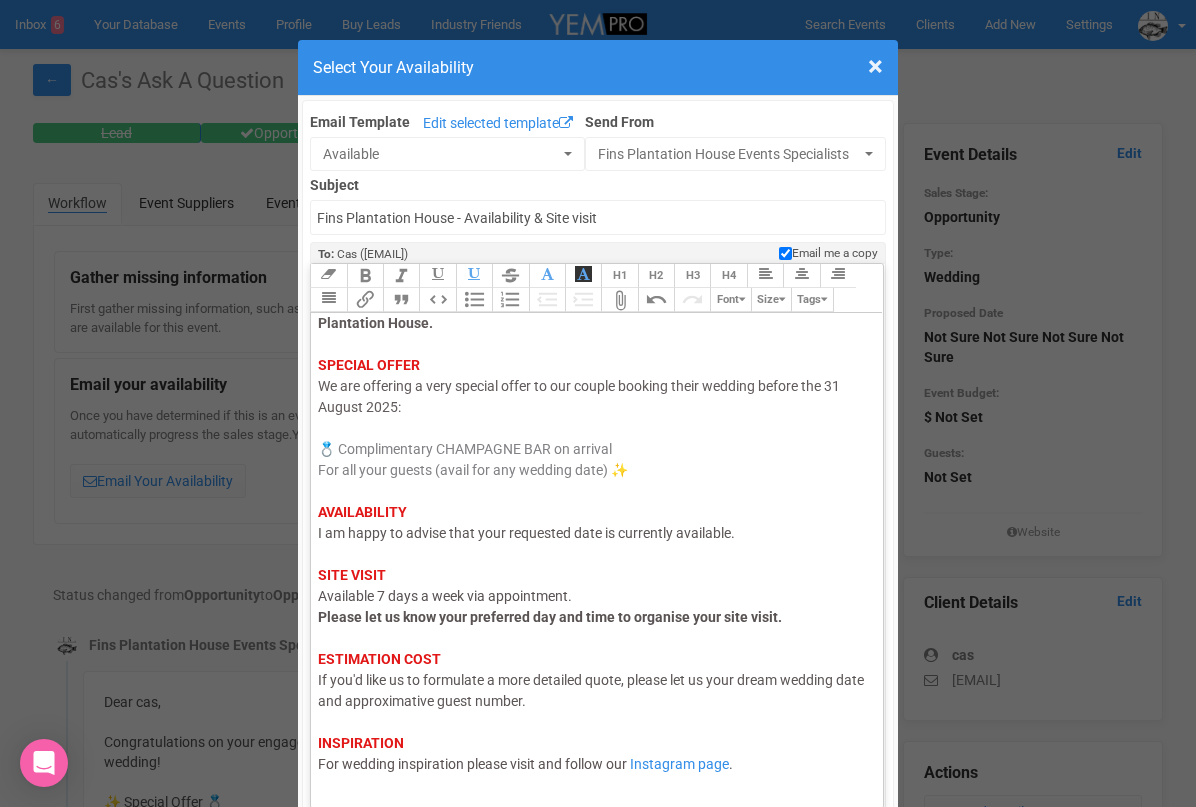 scroll, scrollTop: 118, scrollLeft: 0, axis: vertical 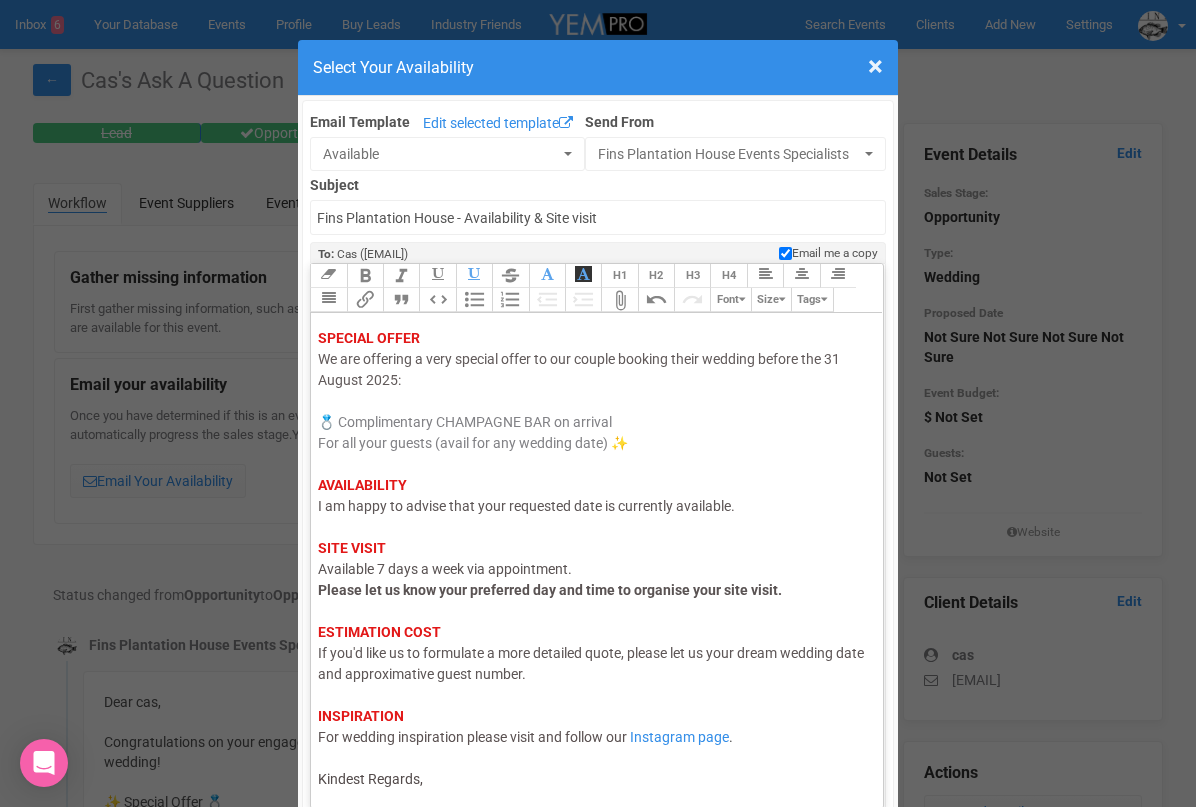 click on "I am happy to advise that your requested date is currently available." 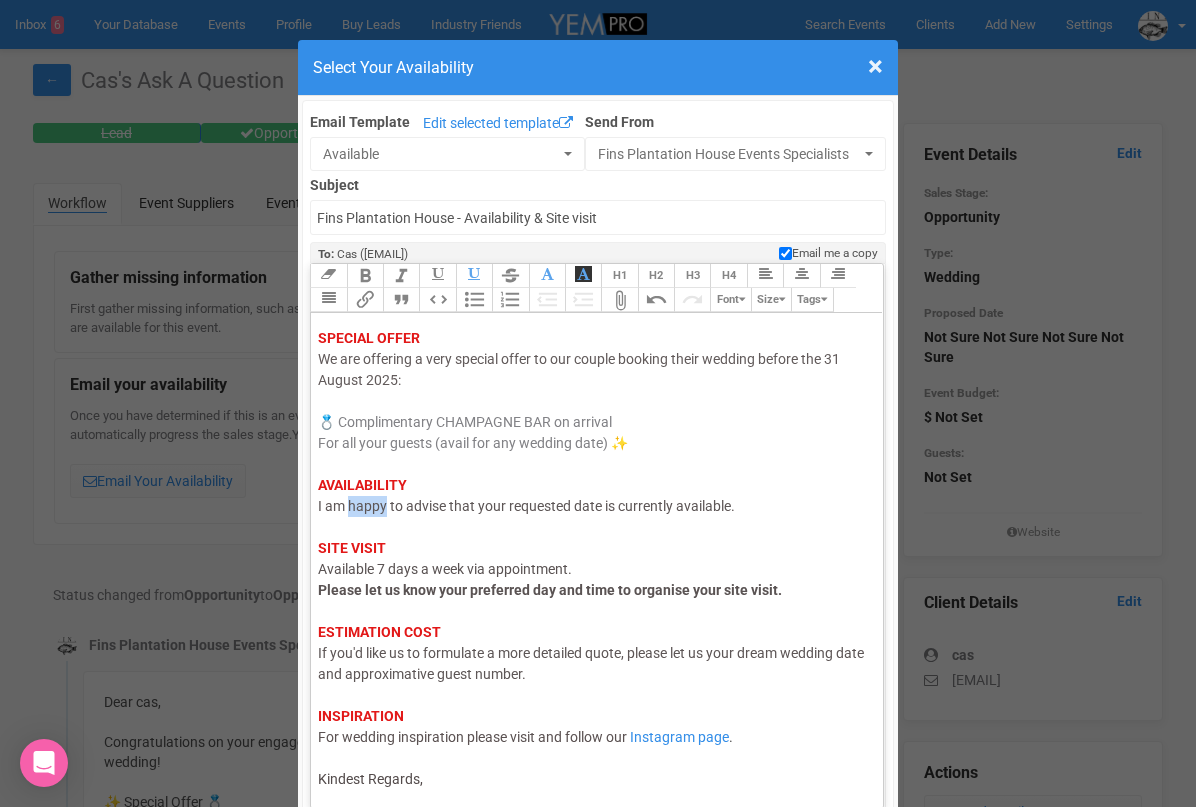 click on "I am happy to advise that your requested date is currently available." 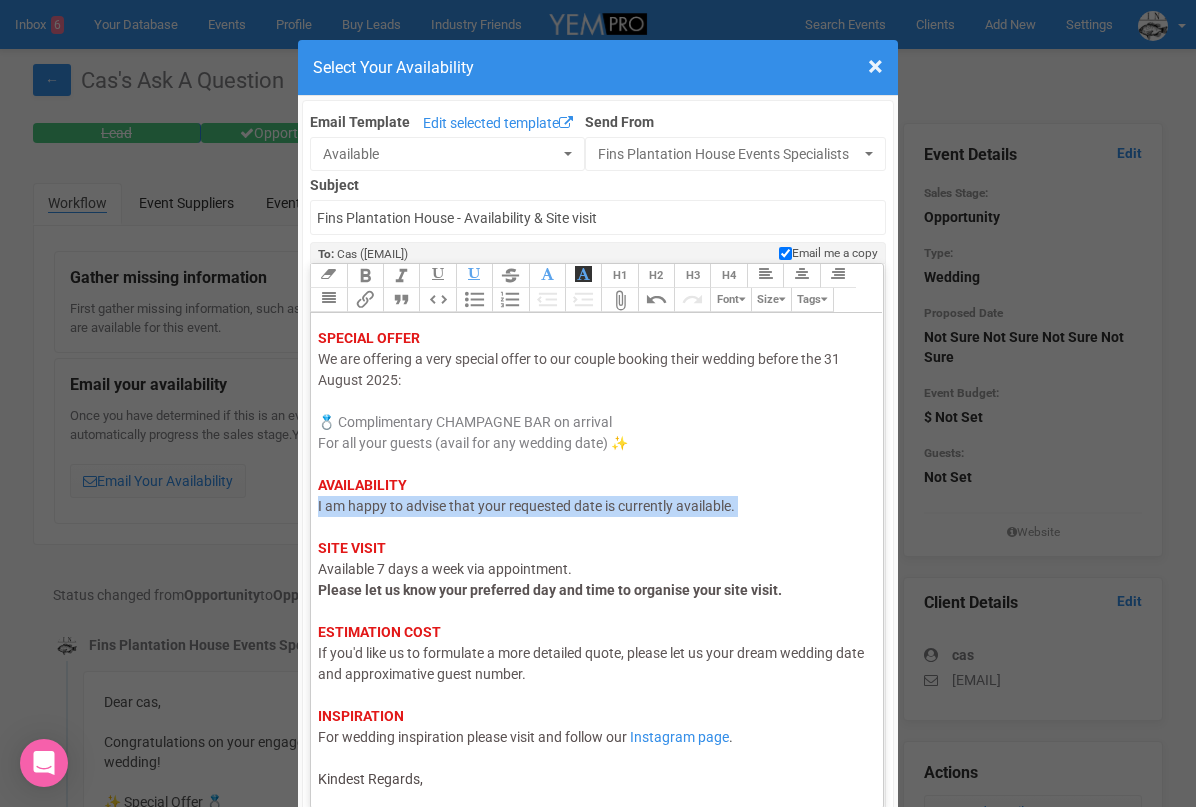click on "I am happy to advise that your requested date is currently available." 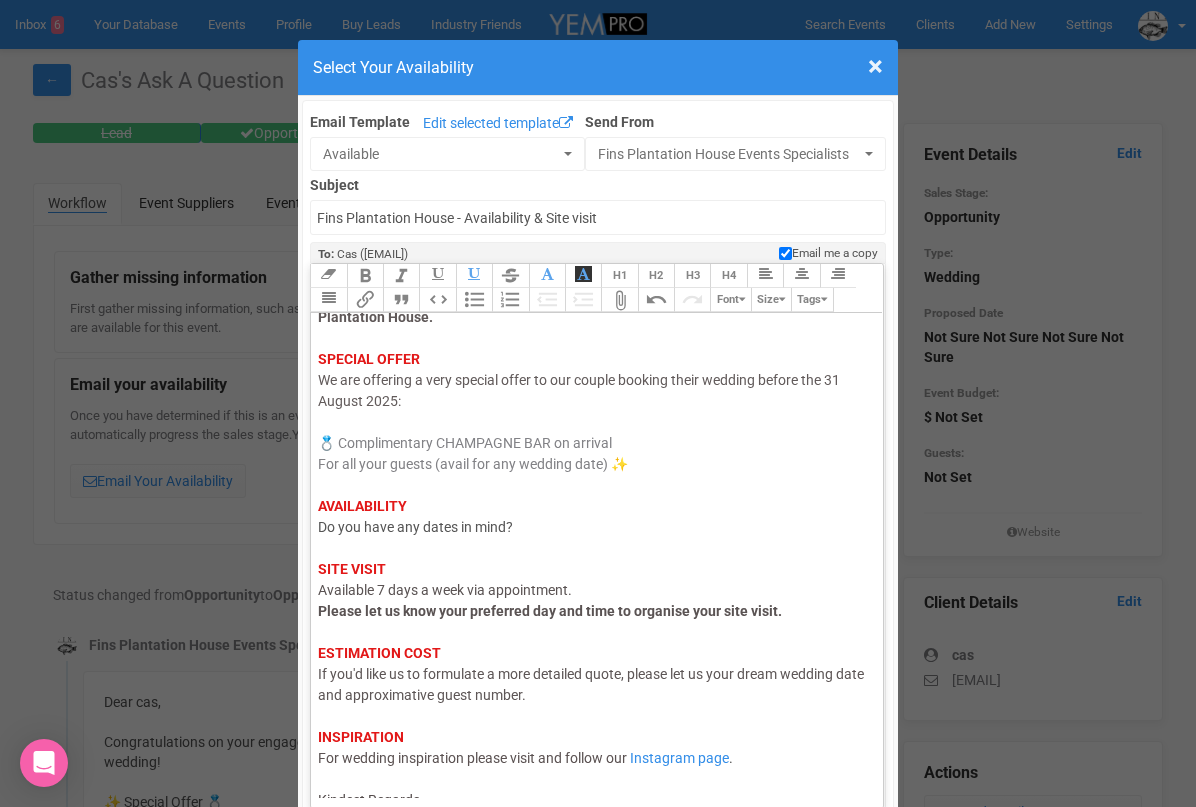 scroll, scrollTop: 118, scrollLeft: 0, axis: vertical 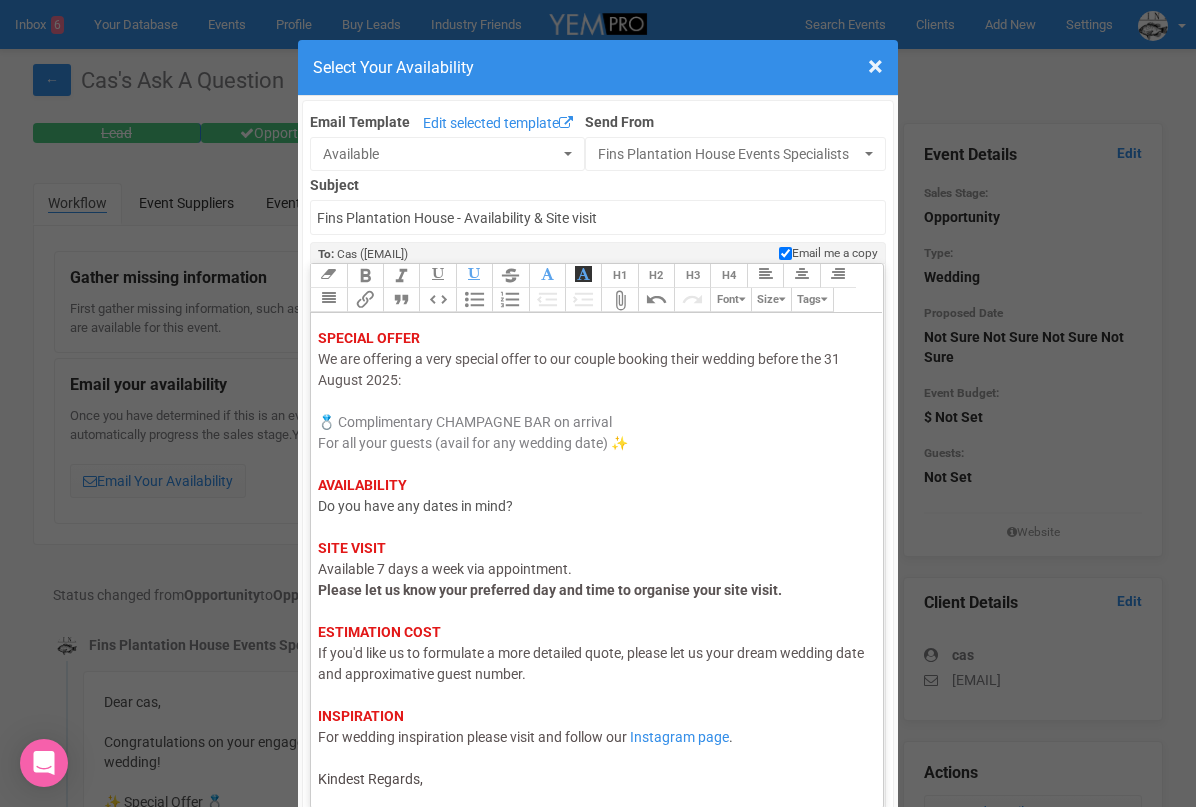 click on "Hi Cas, I hope this email finds you well. Thank you for your enquiry with us! We would love to host your wedding at  Fins at Plantation House.     SPECIAL OFFER We are offering a very special offer to our couple booking their wedding before the 31 August 2025:  💍   Complimentary CHAMPAGNE BAR on arrival For all your guests (avail for any wedding date) ✨ AVAILABILITY Do you have any dates in mind?   SITE VISIT   Available 7 days a week via appointment.  Please let us know your preferred day and time to organise your site visit.    ESTIMATION COST If you'd like us to formulate a more detailed quote, please let us your dream wedding date and approximative guest number.   INSPIRATION For wedding inspiration please visit and follow our   Instagram page . Kindest Regards," 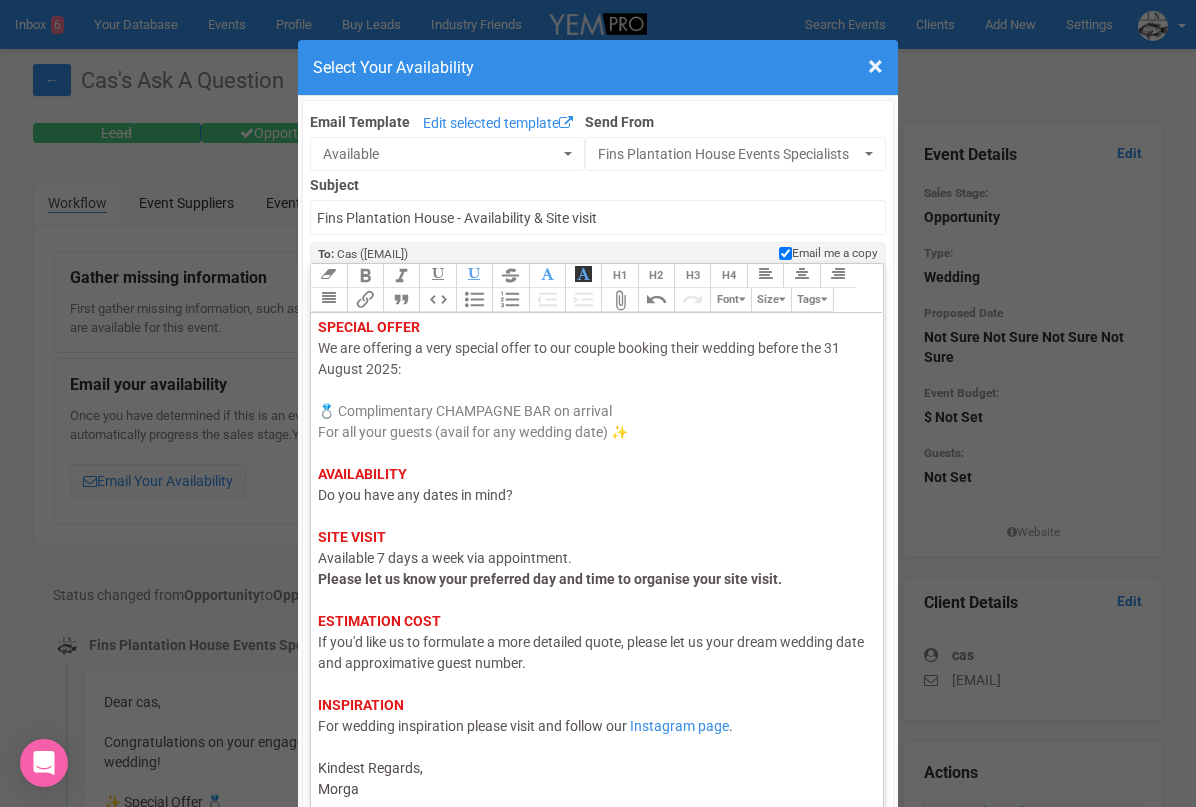 type on "<div><span style="color: rgb(95, 88, 88);">Hi Cas,</span><br><span style="color: rgb(95, 88, 88);">I hope this email finds you well.</span><br><br><span style="color: rgb(95, 88, 88);">Thank you for your enquiry with us! We would love to host your wedding at </span><strong style="color: rgb(95, 88, 88);">Fins at Plantation House.</strong> <br> <br><strong style="background-color: rgb(255, 255, 255); font-family: Roboto, Helvetica, Arial, sans-serif; font-size: 14px; color: rgb(226, 24, 24); text-decoration-color: initial;">SPECIAL OFFER</strong><br><span style="background-color: rgb(255, 255, 255); font-family: Roboto, Helvetica, Arial, sans-serif; font-size: 14px; color: rgb(98, 91, 91); text-decoration-color: initial;">We are offering a very special offer to our couple booking their wedding before the 31 August 2025:</span><br><br><span style="background-color: rgb(255, 255, 255); font-family: Roboto, Helvetica, Arial, sans-serif; font-size: 14px; color: rgb(130, 130, 134); text-decoration-color: initial..." 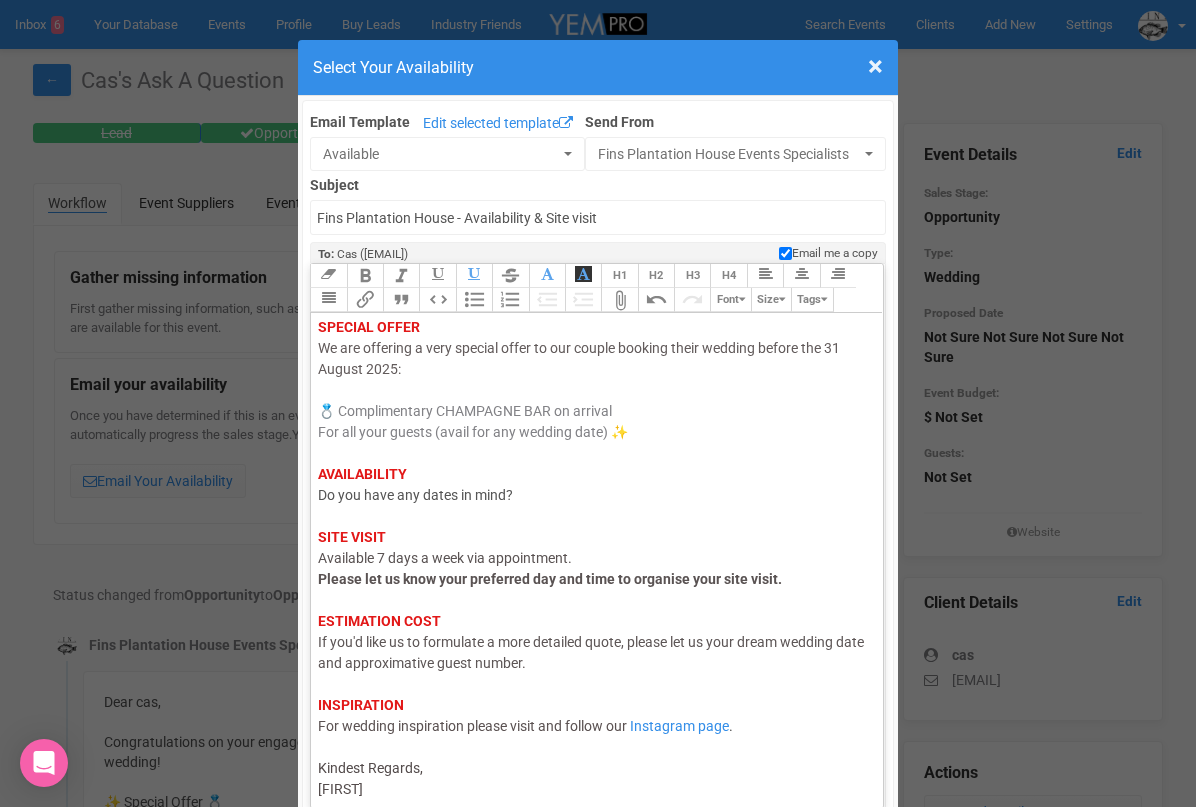 scroll, scrollTop: 139, scrollLeft: 0, axis: vertical 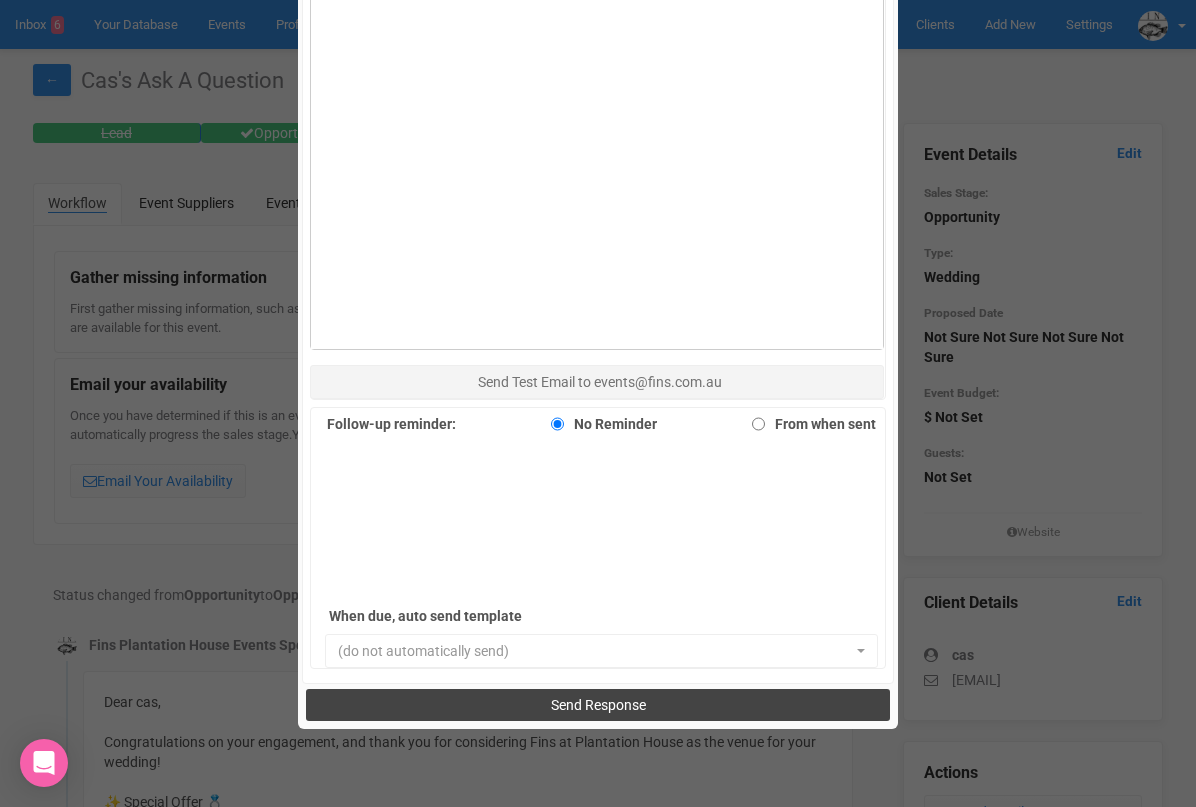 click on "Send Response" at bounding box center (597, 705) 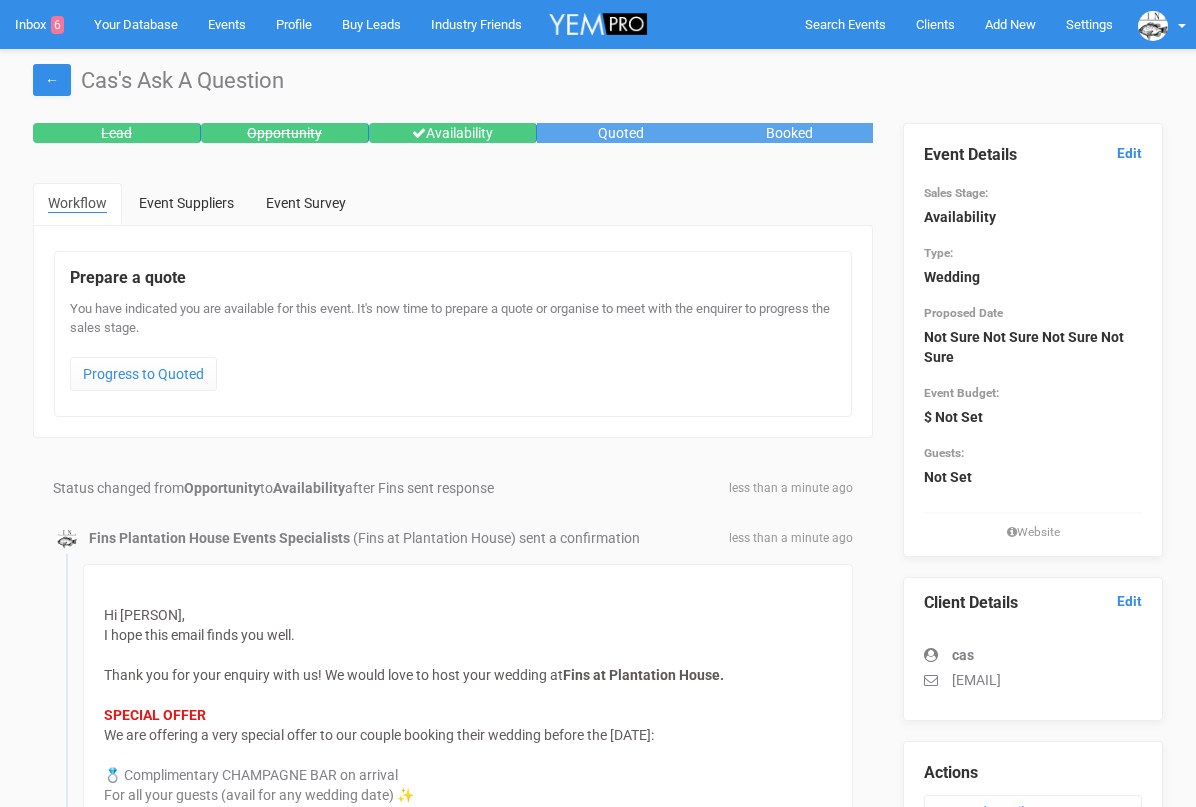 scroll, scrollTop: 0, scrollLeft: 0, axis: both 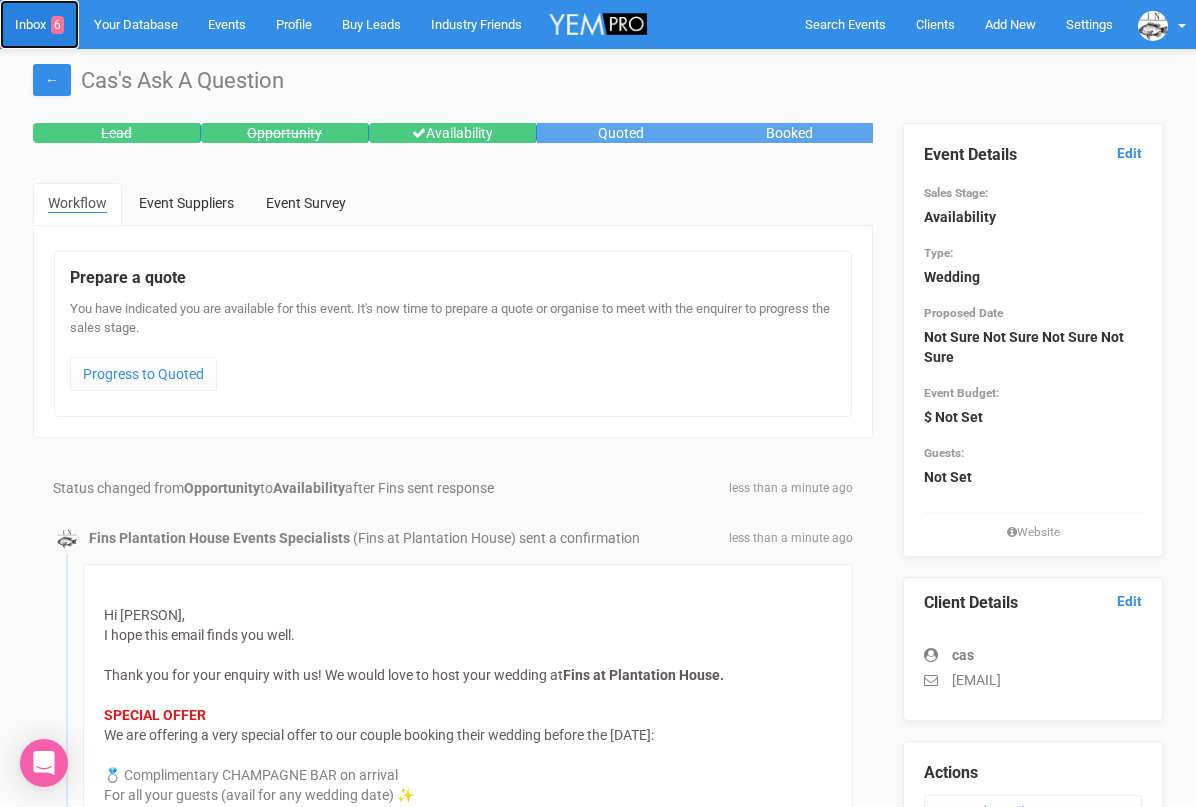 click on "Inbox  6" at bounding box center [39, 24] 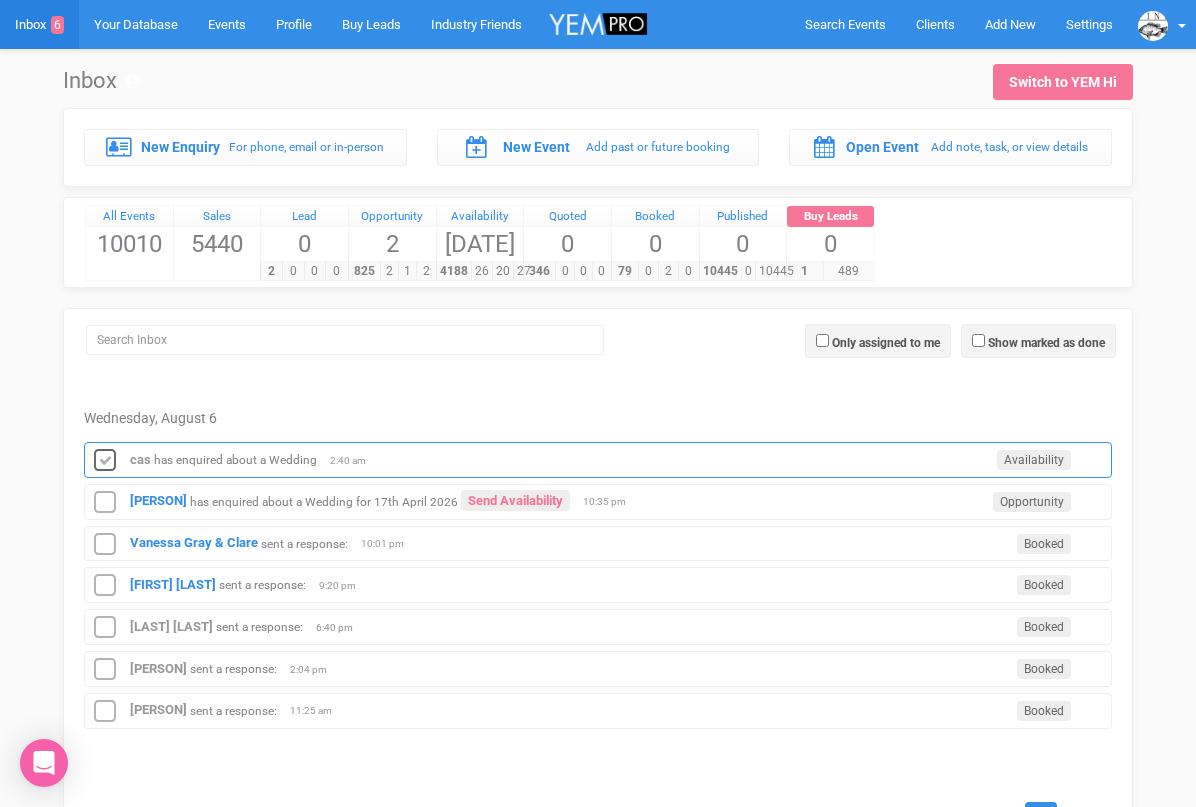 click at bounding box center (105, 461) 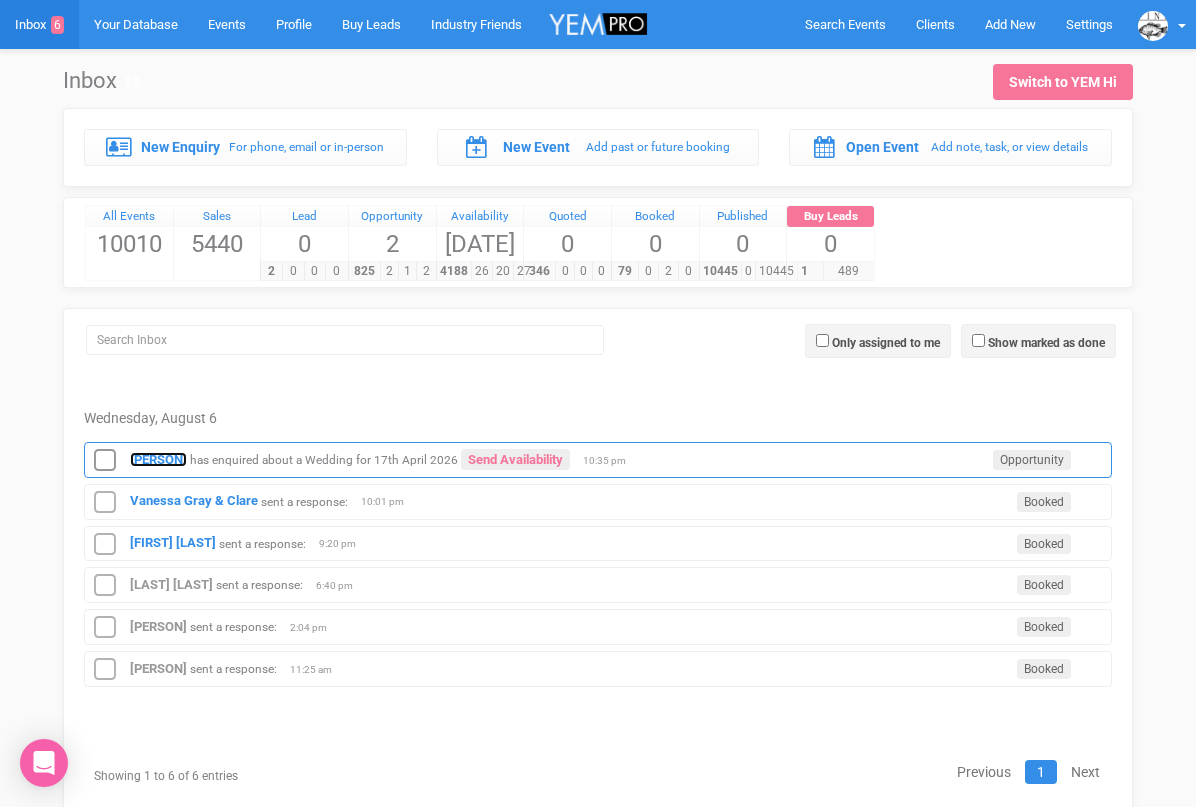 click on "[FIRST] [LAST]" at bounding box center (158, 459) 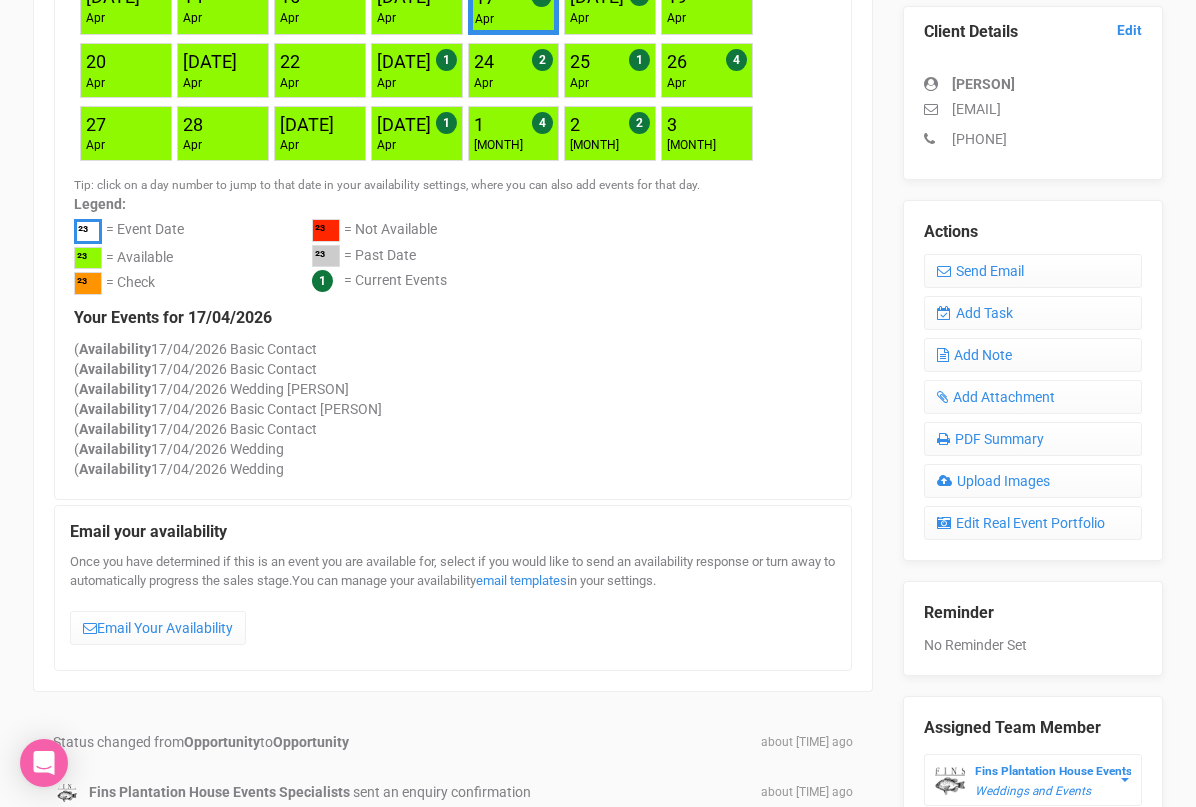 scroll, scrollTop: 558, scrollLeft: 0, axis: vertical 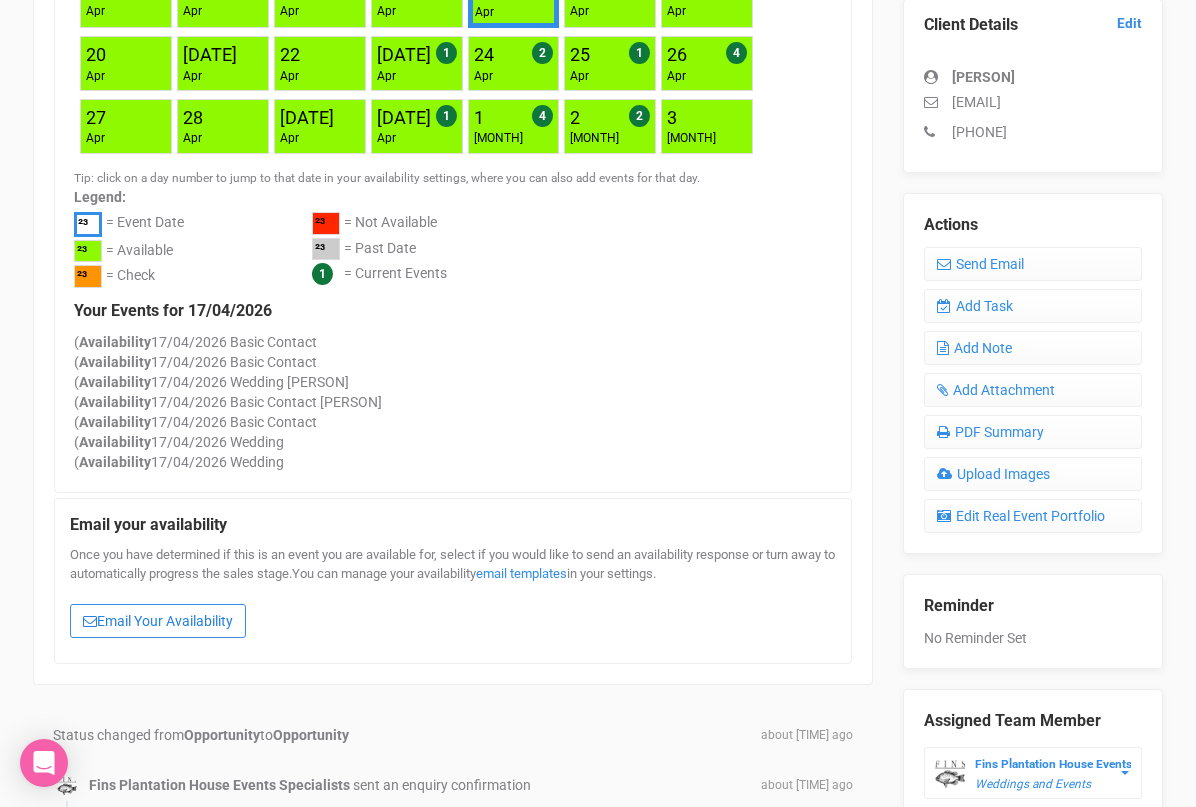 click on "Email Your Availability" at bounding box center (158, 621) 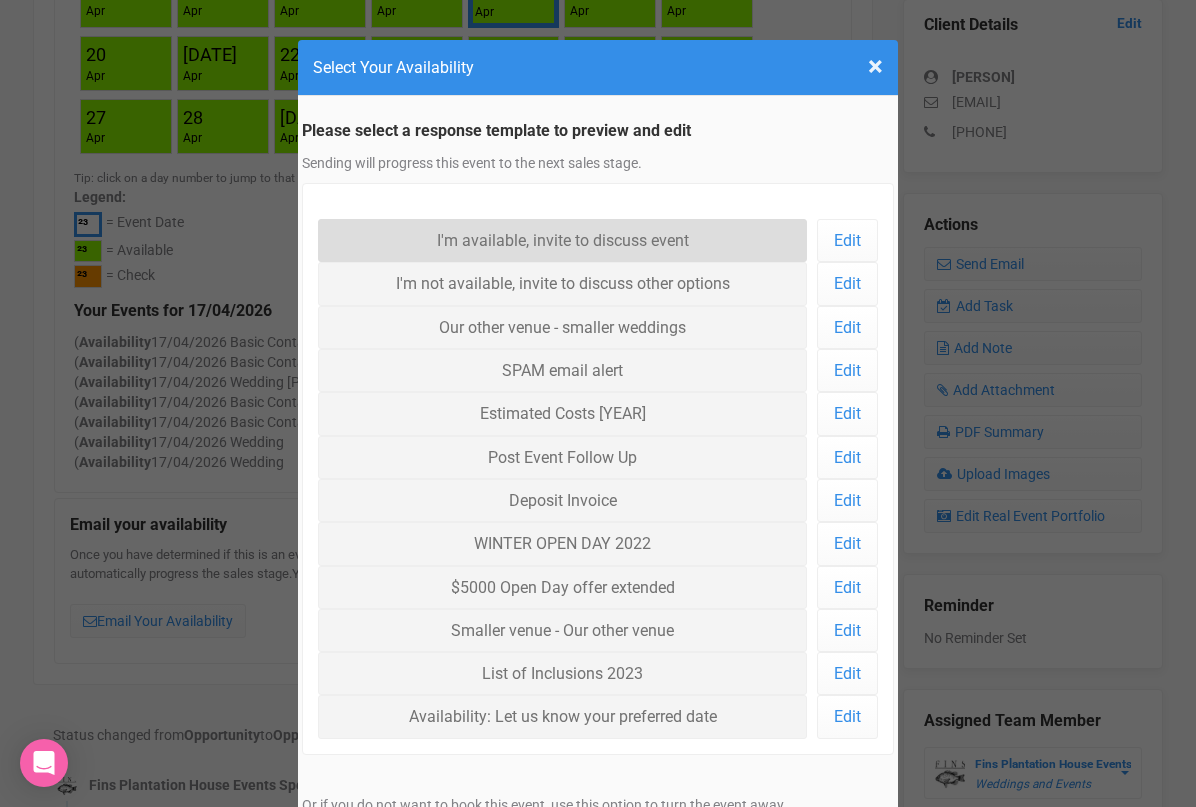 click on "I'm available, invite to discuss event" at bounding box center [562, 240] 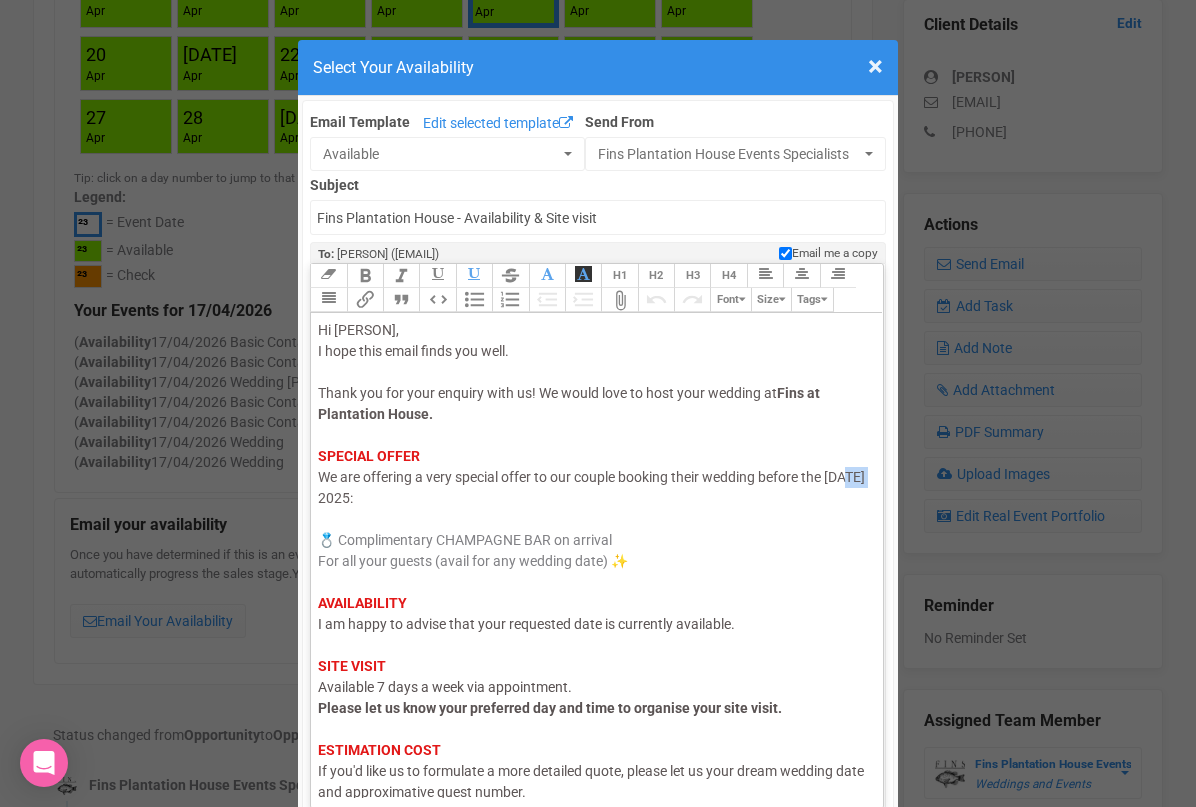 drag, startPoint x: 344, startPoint y: 495, endPoint x: 319, endPoint y: 496, distance: 25.019993 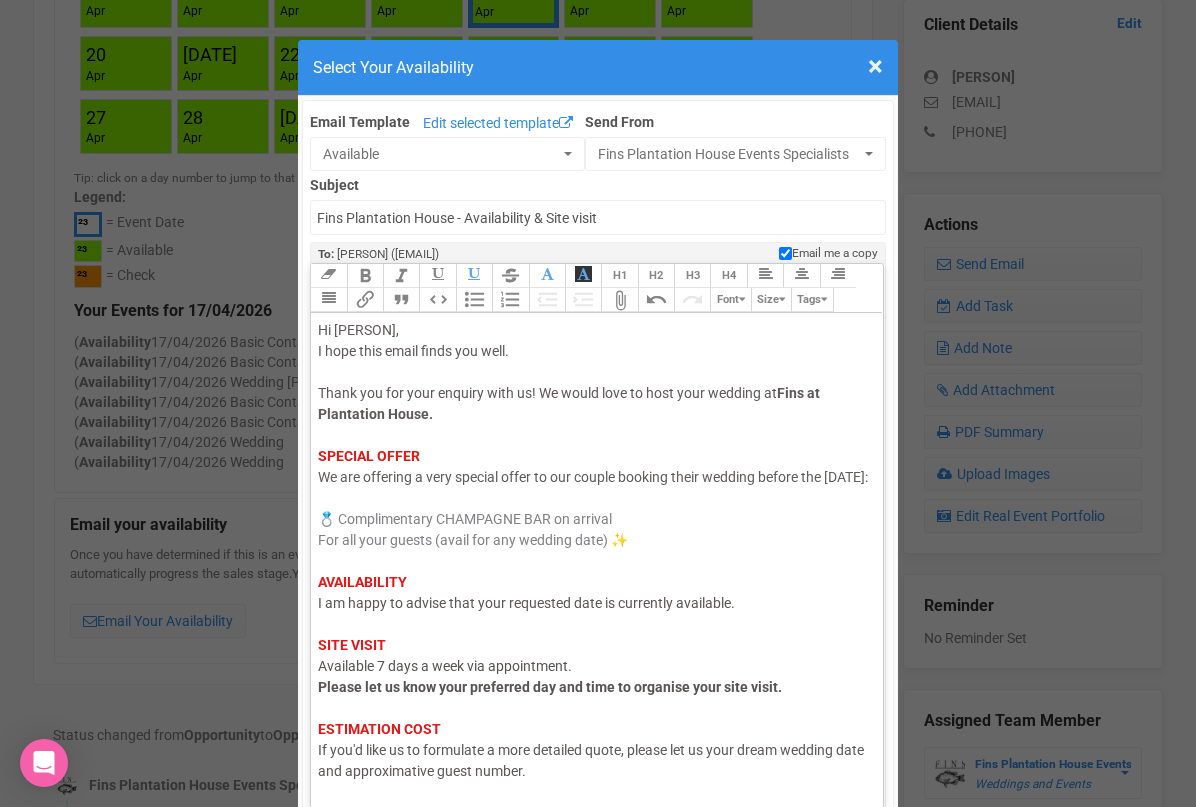 click on "I am happy to advise that your requested date is currently available." 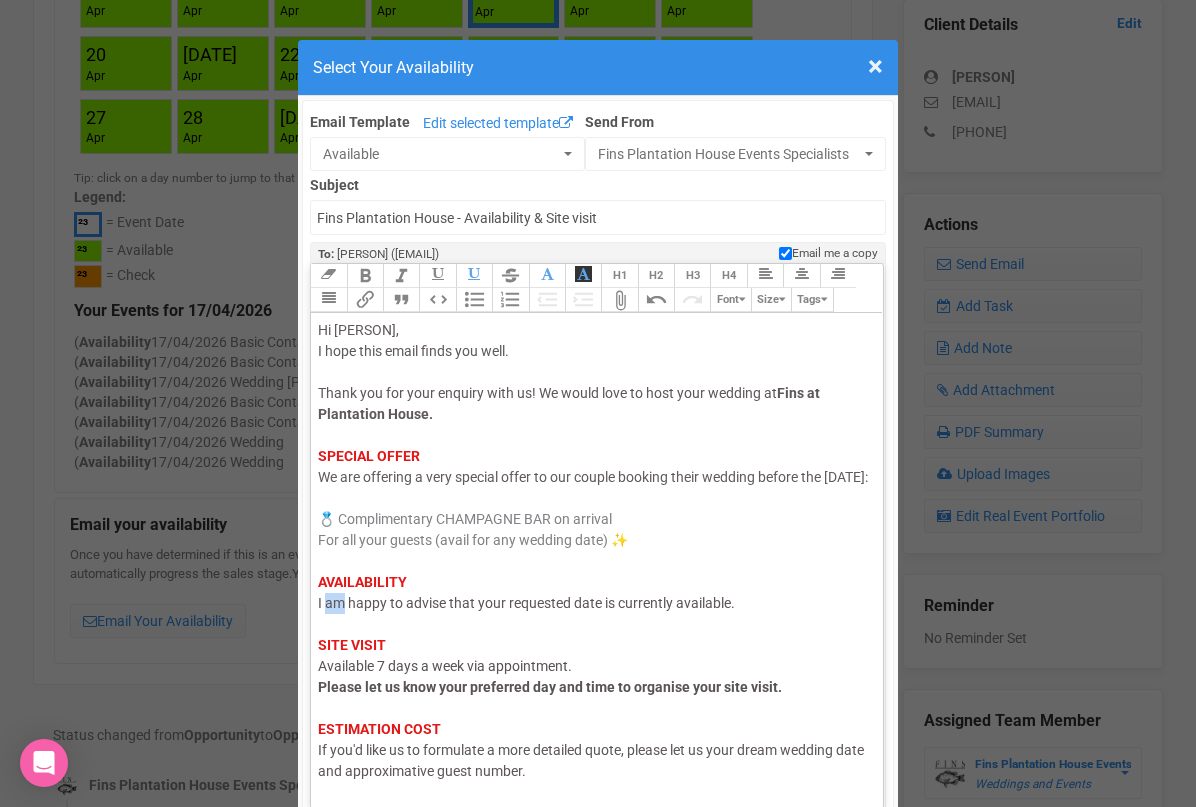 click on "I am happy to advise that your requested date is currently available." 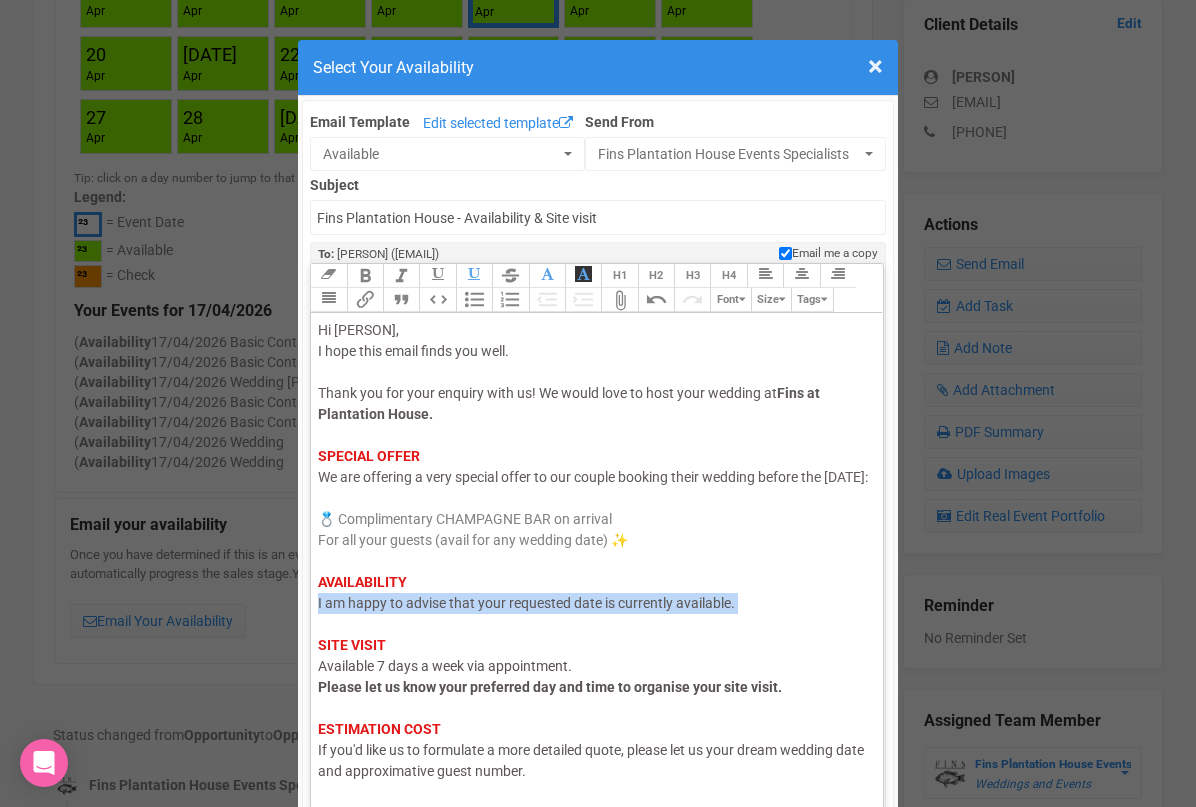 click on "I am happy to advise that your requested date is currently available." 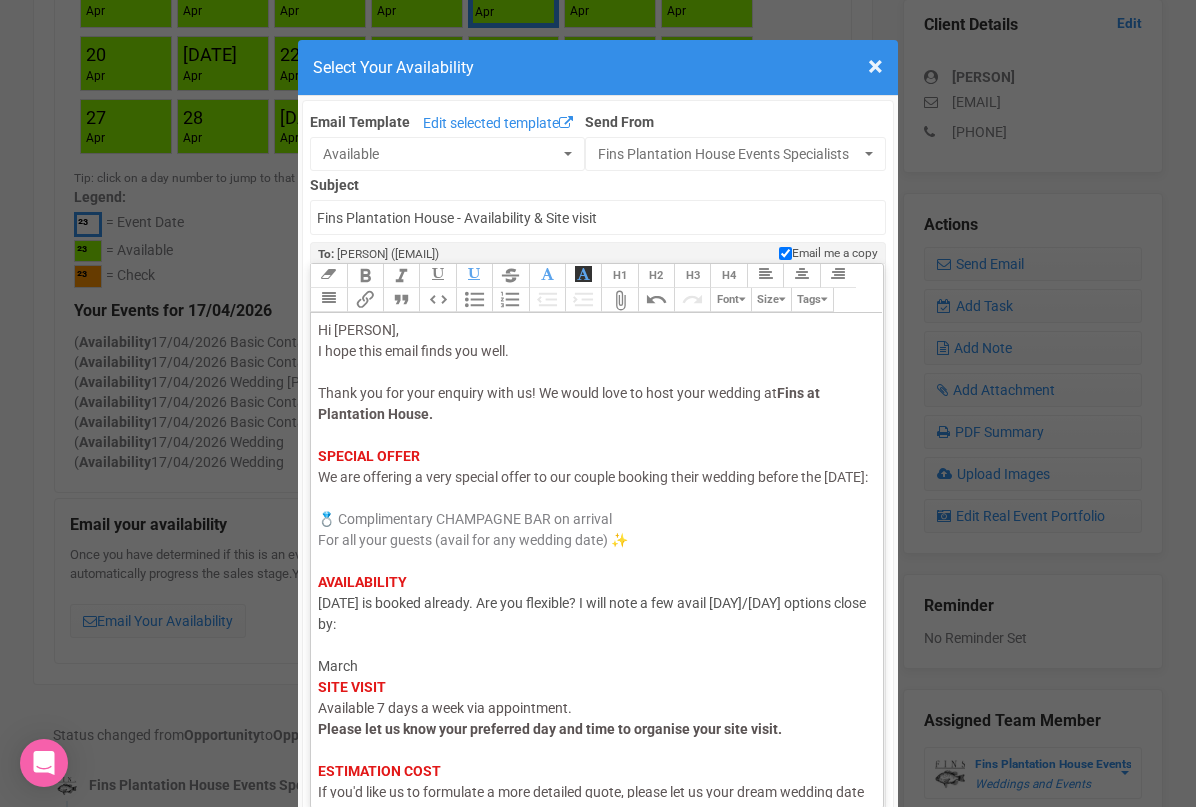 click on "Hi Nicola, I hope this email finds you well. Thank you for your enquiry with us! We would love to host your wedding at  Fins at Plantation House.     SPECIAL OFFER We are offering a very special offer to our couple booking their wedding before the 31 August 2025:  💍   Complimentary CHAMPAGNE BAR on arrival For all your guests (avail for any wedding date) ✨ AVAILABILITY  17th April 2026 is booked already. Are you flexible? I will note a few avail Fri/Sat options close by: March SITE VISIT   Available 7 days a week via appointment.  Please let us know your preferred day and time to organise your site visit.    ESTIMATION COST If you'd like us to formulate a more detailed quote, please let us your dream wedding date and approximative guest number.   INSPIRATION For wedding inspiration please visit and follow our   Instagram page . Kindest Regards," 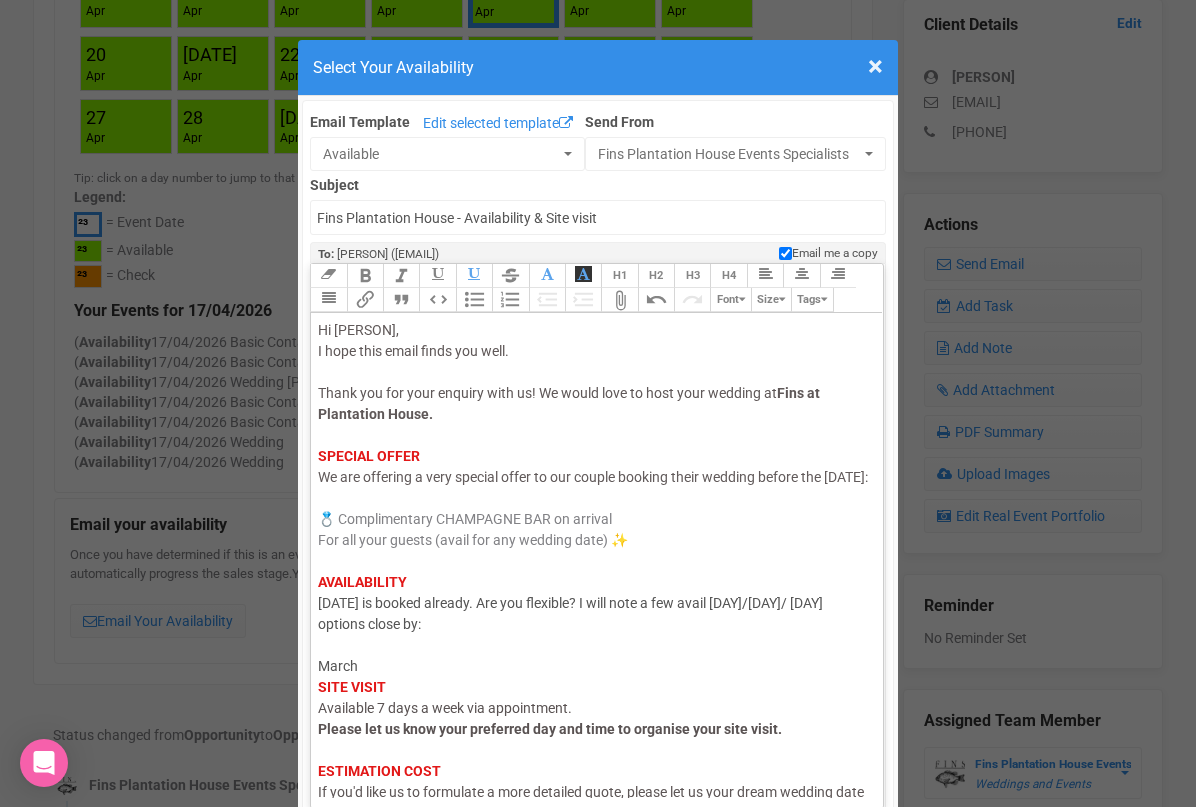 click on "Hi Nicola, I hope this email finds you well. Thank you for your enquiry with us! We would love to host your wedding at  Fins at Plantation House.     SPECIAL OFFER We are offering a very special offer to our couple booking their wedding before the 31 August 2025:  💍   Complimentary CHAMPAGNE BAR on arrival For all your guests (avail for any wedding date) ✨ AVAILABILITY  17th April 2026 is booked already. Are you flexible? I will note a few avail Fri/Sat/ Sun options close by: March SITE VISIT   Available 7 days a week via appointment.  Please let us know your preferred day and time to organise your site visit.    ESTIMATION COST If you'd like us to formulate a more detailed quote, please let us your dream wedding date and approximative guest number.   INSPIRATION For wedding inspiration please visit and follow our   Instagram page . Kindest Regards," 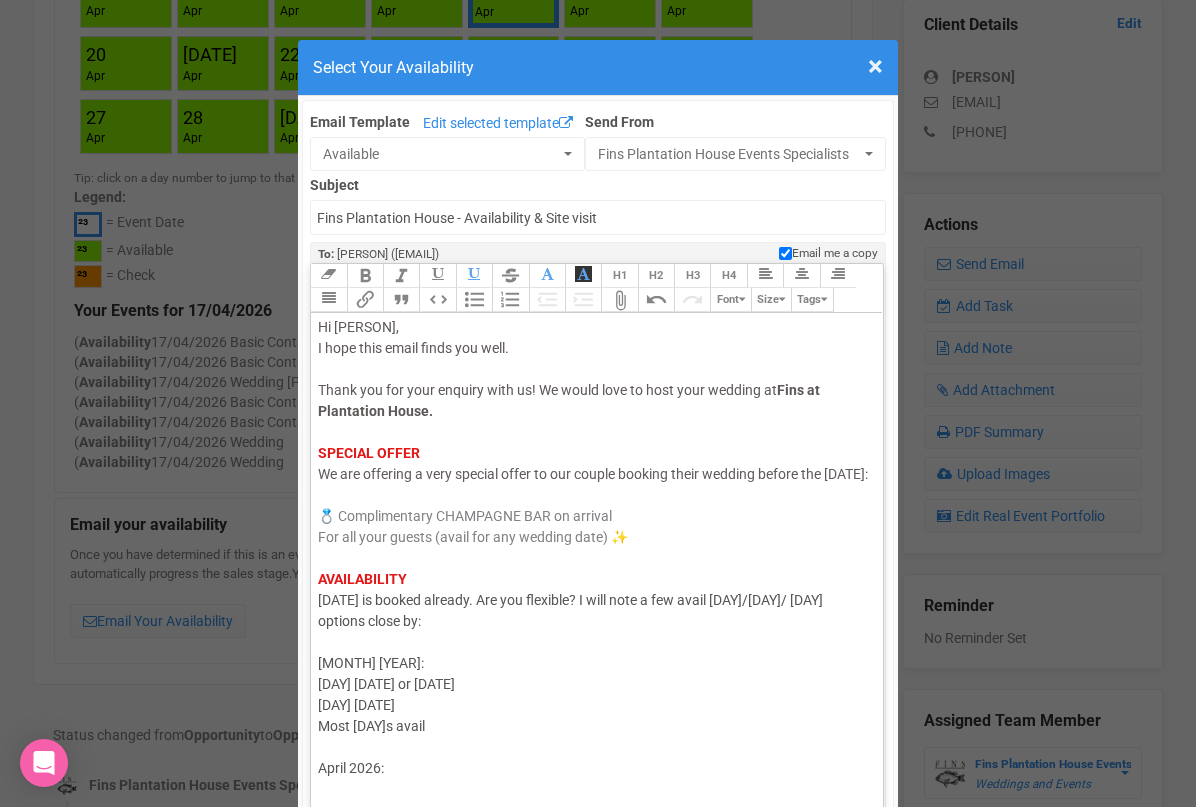 scroll, scrollTop: 24, scrollLeft: 0, axis: vertical 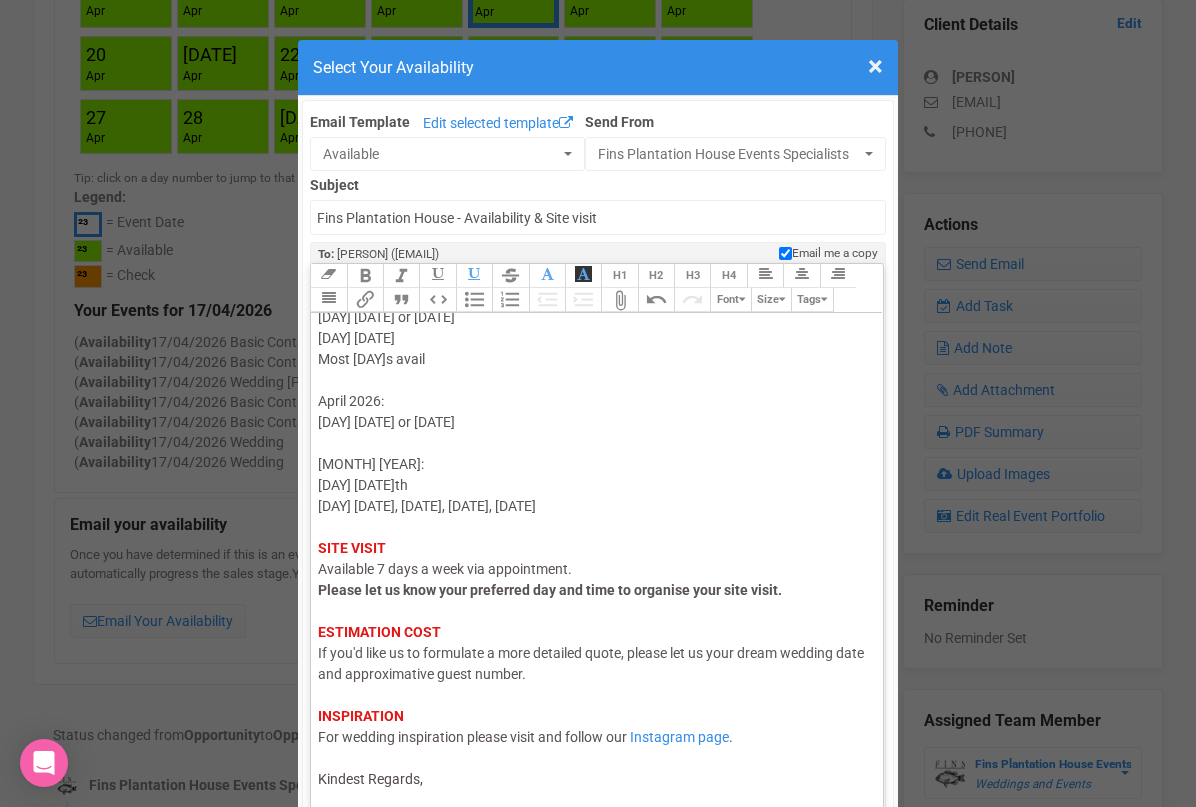 click on "Hi Nicola, I hope this email finds you well. Thank you for your enquiry with us! We would love to host your wedding at  Fins at Plantation House.     SPECIAL OFFER We are offering a very special offer to our couple booking their wedding before the 31 August 2025:  💍   Complimentary CHAMPAGNE BAR on arrival For all your guests (avail for any wedding date) ✨ AVAILABILITY  17th April 2026 is booked already. Are you flexible? I will note a few avail Fri/Sat/ Sun options close by: March 2026: Fri 20th or 27th Sat 28th Most Sundays avail April 2026: Sun 12th or 19th May 2026: Sat 30th  Sunday 10th, 17th, 24th, 31st SITE VISIT   Available 7 days a week via appointment.  Please let us know your preferred day and time to organise your site visit.    ESTIMATION COST If you'd like us to formulate a more detailed quote, please let us your dream wedding date and approximative guest number.   INSPIRATION For wedding inspiration please visit and follow our   Instagram page . Kindest Regards," 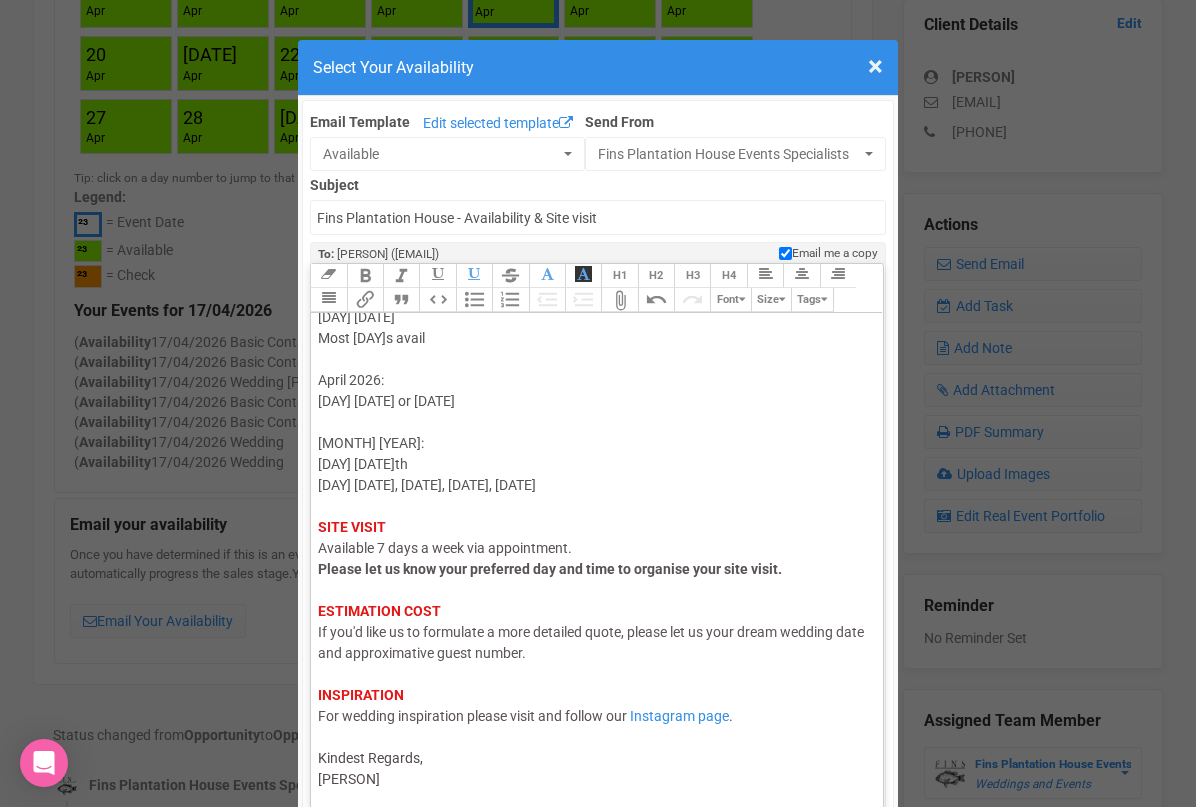 type on "<div><span style="color: rgb(95, 88, 88);">Hi Nicola,</span><br><span style="color: rgb(95, 88, 88);">I hope this email finds you well.</span><br><br><span style="color: rgb(95, 88, 88);">Thank you for your enquiry with us! We would love to host your wedding at </span><strong style="color: rgb(95, 88, 88);">Fins at Plantation House.</strong> <br> <br><strong style="background-color: rgb(255, 255, 255); font-family: Roboto, Helvetica, Arial, sans-serif; font-size: 14px; color: rgb(226, 24, 24); text-decoration-color: initial;">SPECIAL OFFER</strong><br><span style="background-color: rgb(255, 255, 255); font-family: Roboto, Helvetica, Arial, sans-serif; font-size: 14px; color: rgb(98, 91, 91); text-decoration-color: initial;">We are offering a very special offer to our couple booking their wedding before the 31 August 2025:</span><br><br><span style="background-color: rgb(255, 255, 255); font-family: Roboto, Helvetica, Arial, sans-serif; font-size: 14px; color: rgb(130, 130, 134); text-decoration-color: init..." 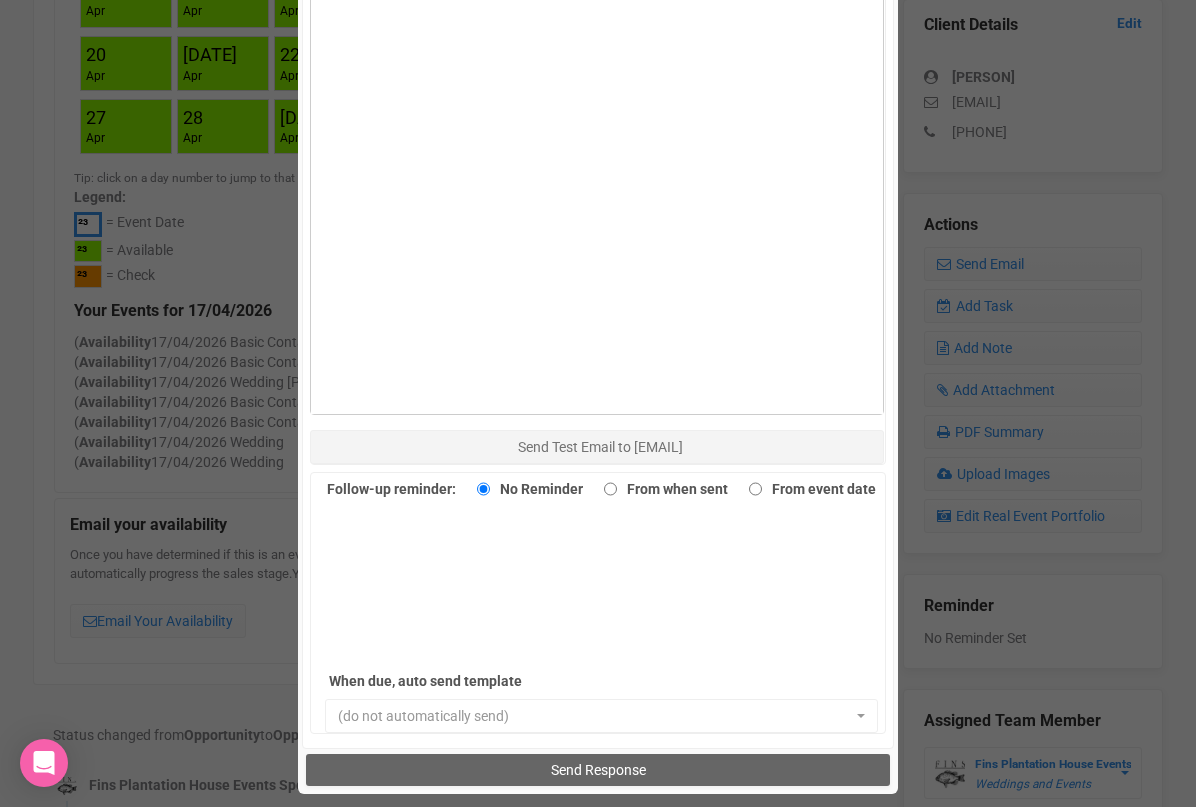 scroll, scrollTop: 1047, scrollLeft: 0, axis: vertical 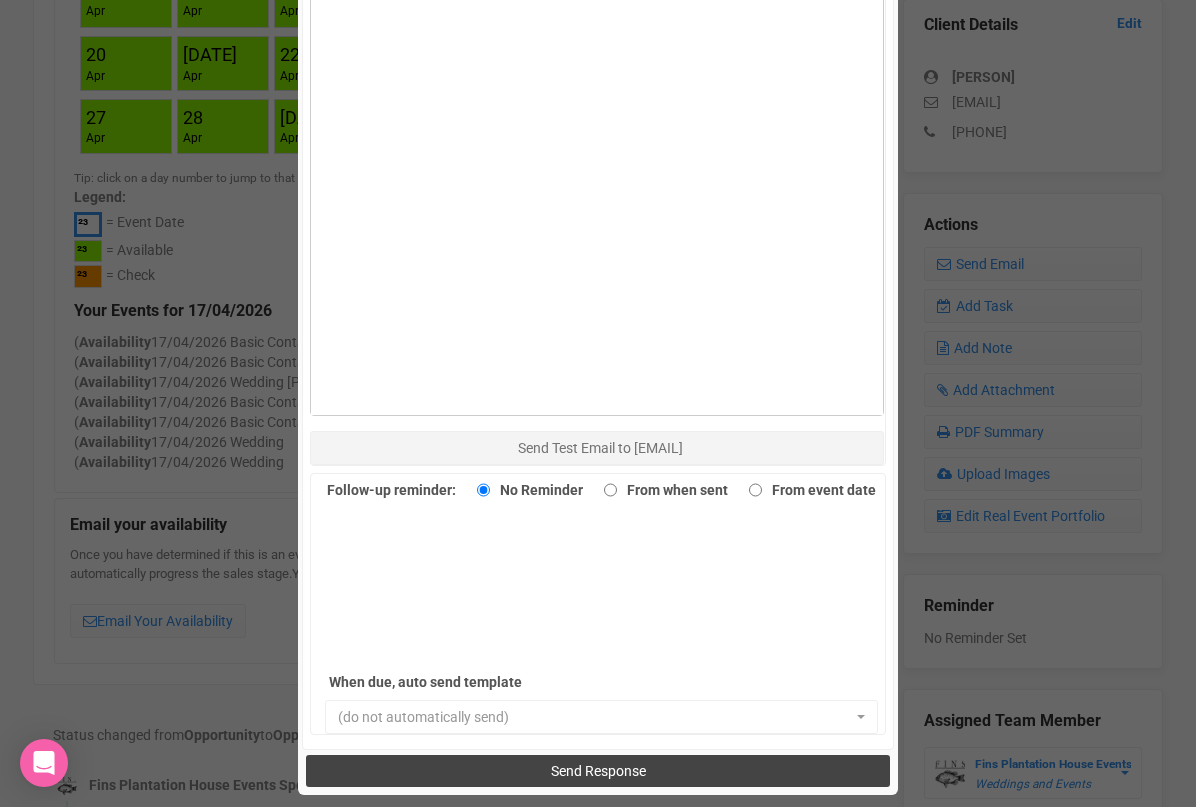 click on "Send Response" at bounding box center (597, 771) 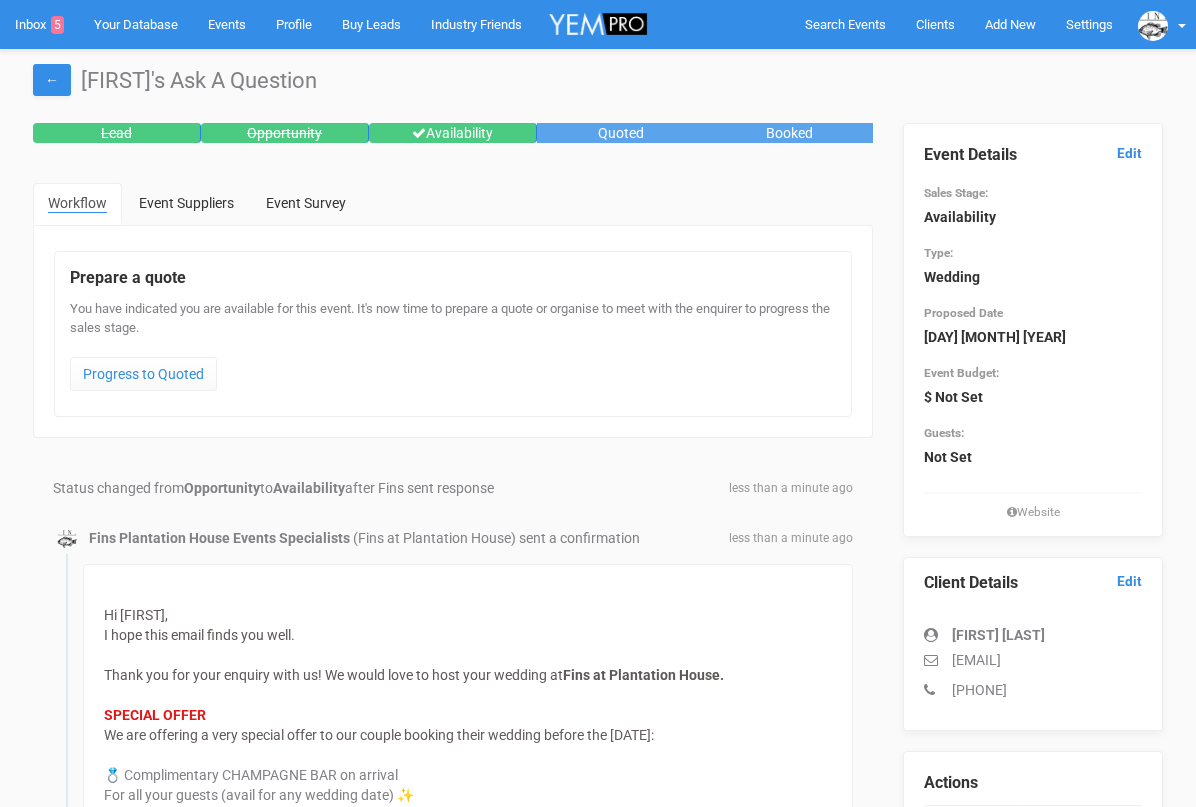 scroll, scrollTop: 0, scrollLeft: 0, axis: both 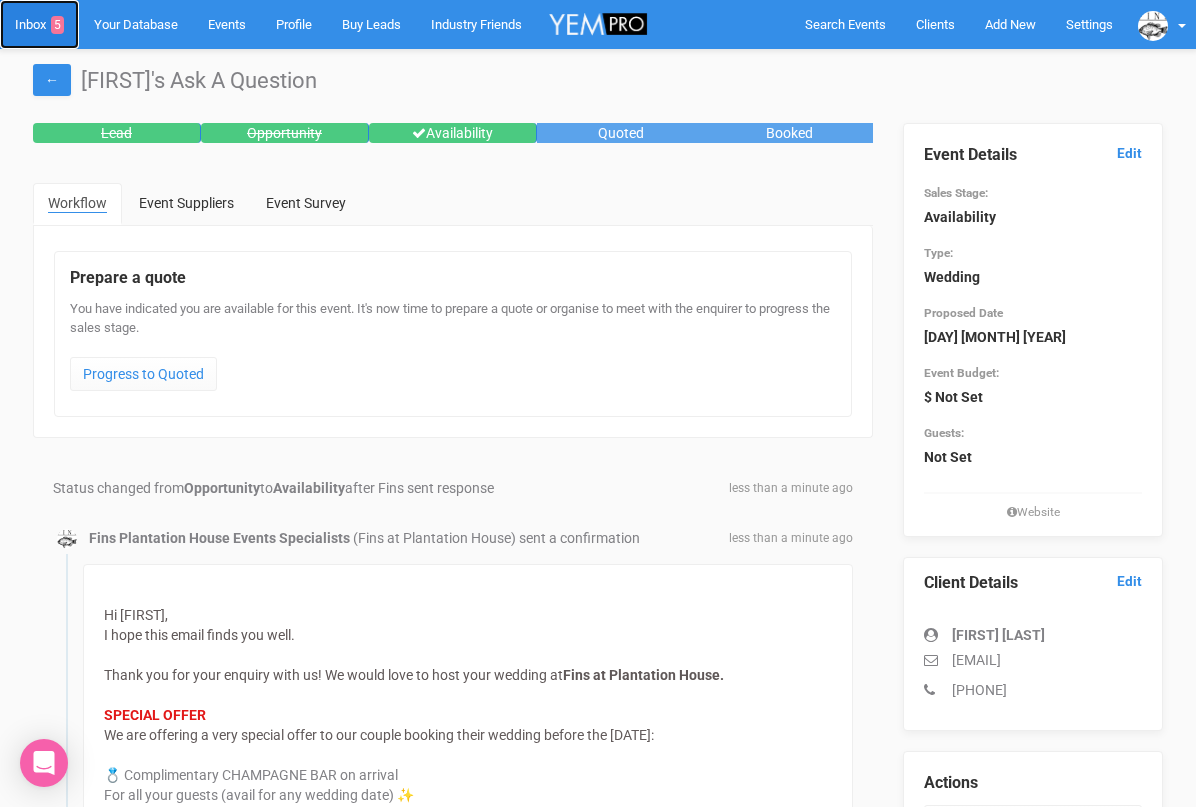 click on "Inbox  5" at bounding box center [39, 24] 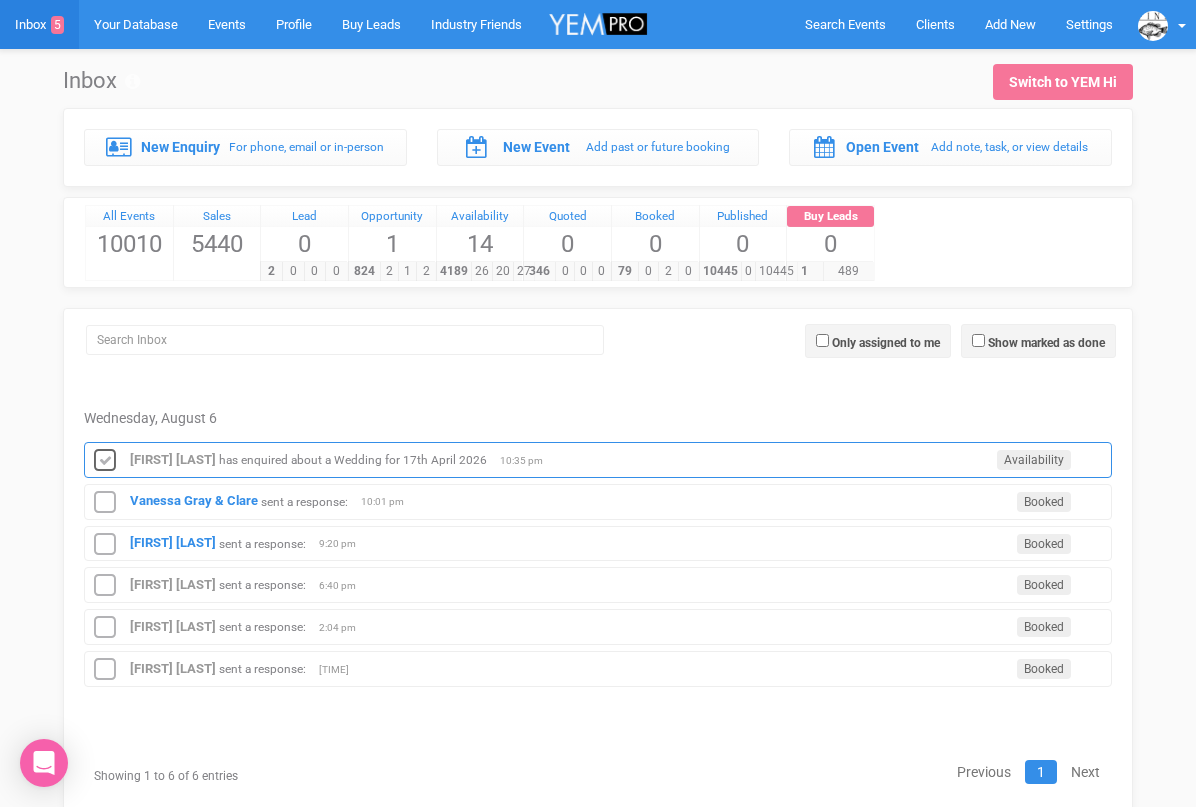 click at bounding box center [105, 461] 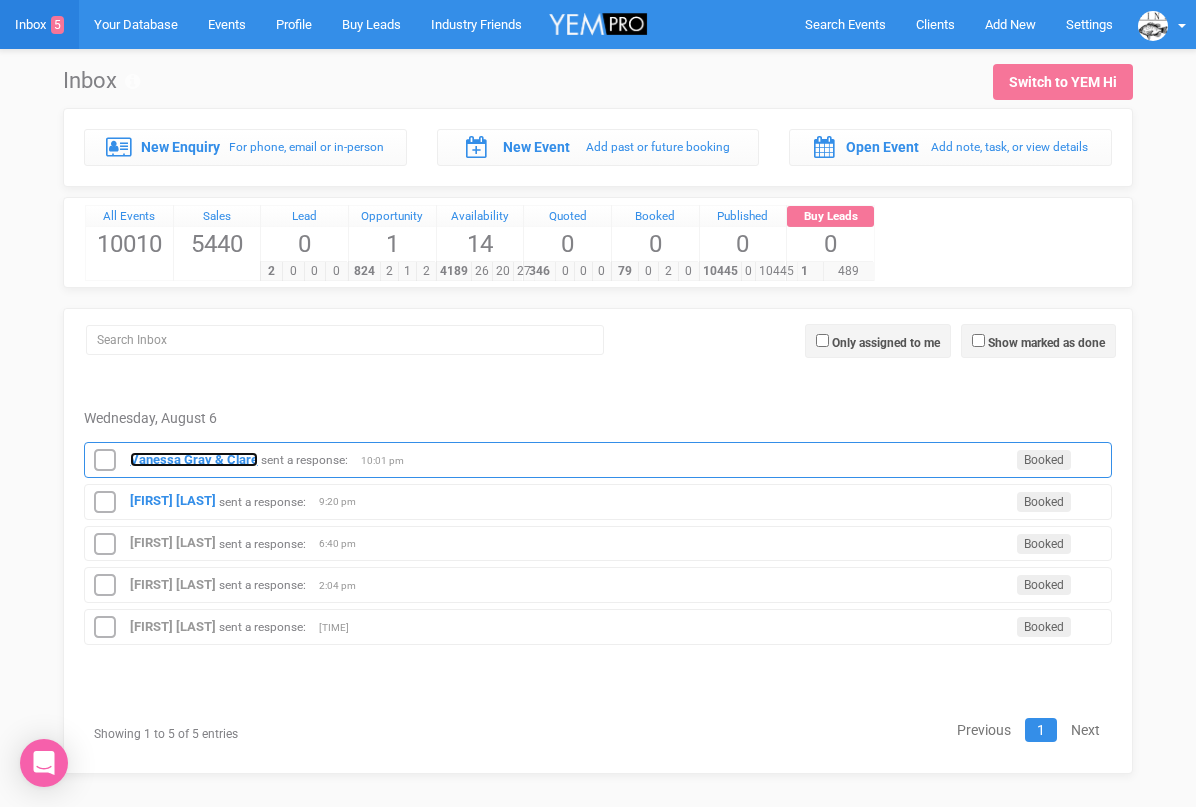 click on "Vanessa Gray & Clare" at bounding box center [194, 459] 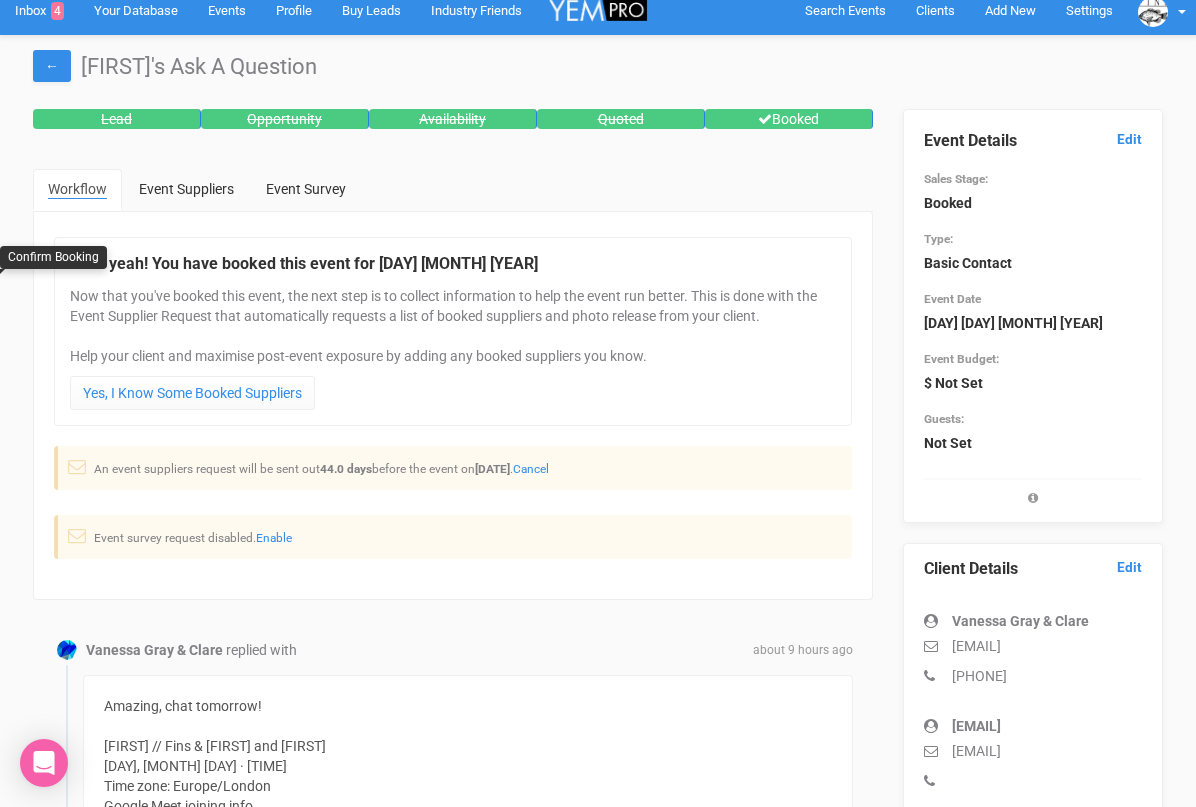 scroll, scrollTop: 0, scrollLeft: 0, axis: both 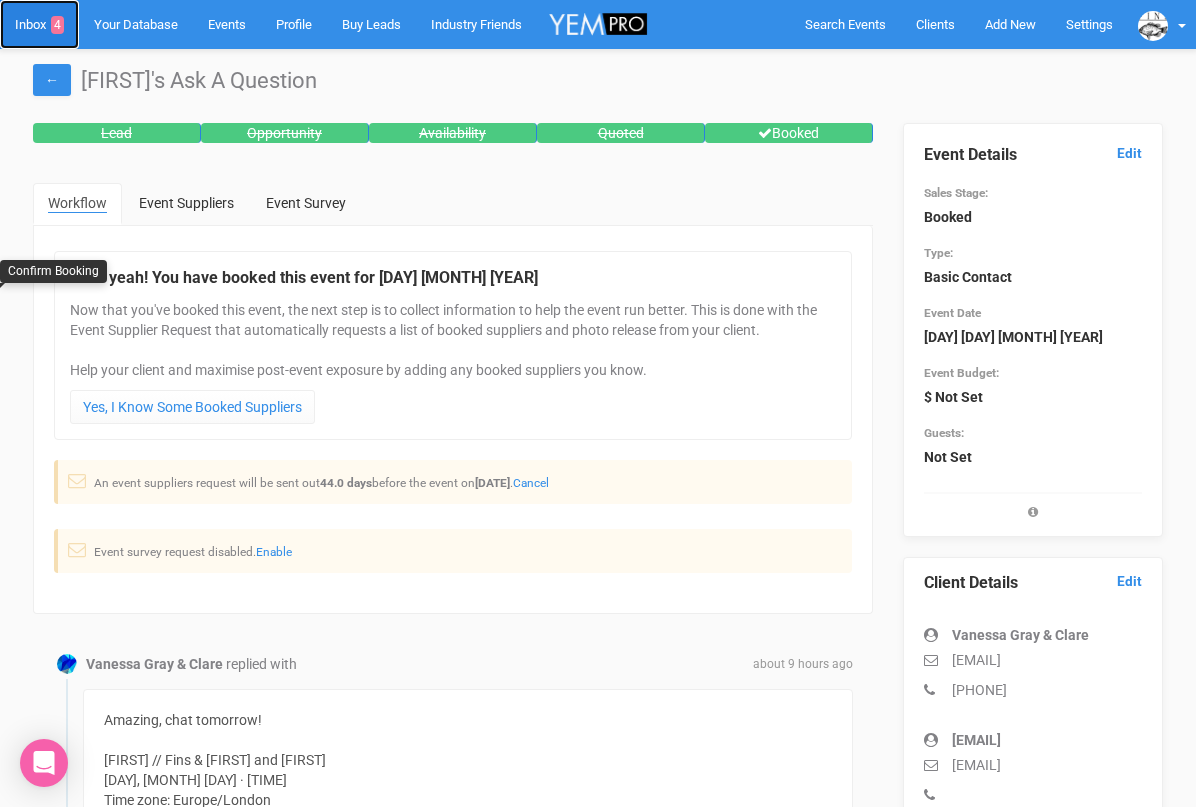 click on "Inbox  4" at bounding box center [39, 24] 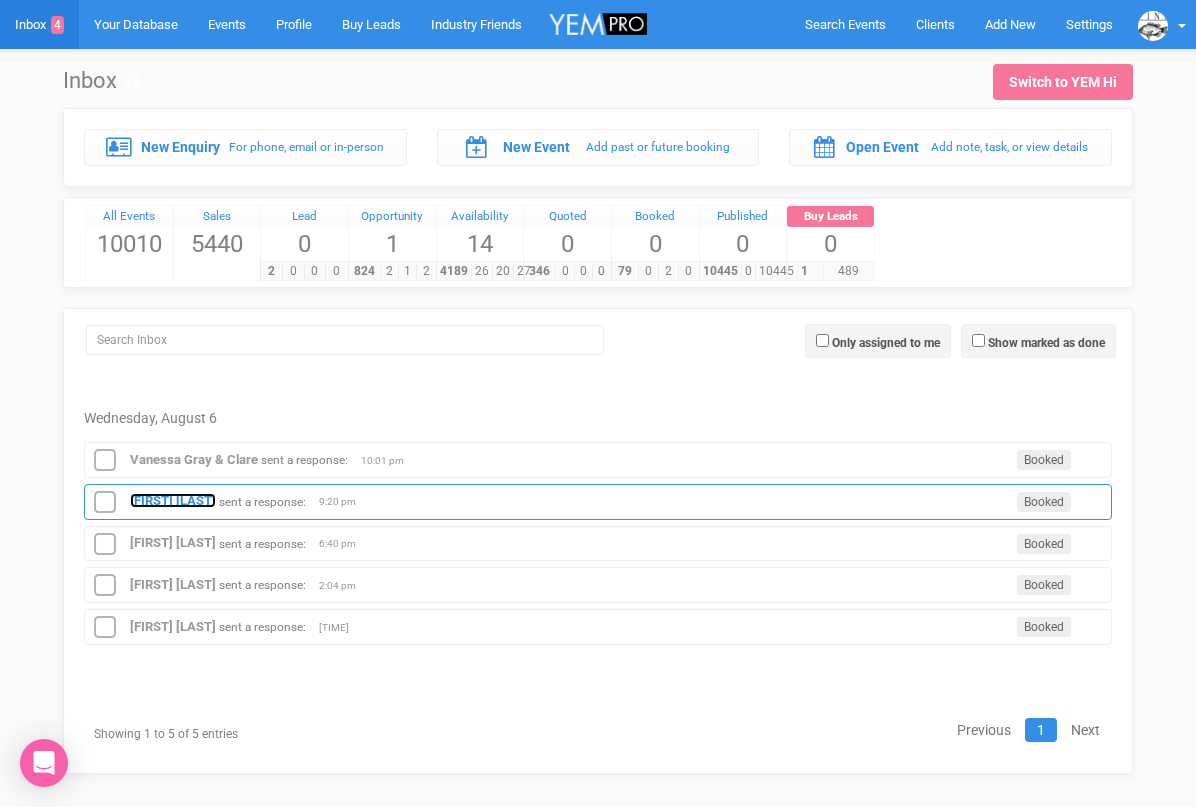 click on "[FIRST] [LAST]" at bounding box center [173, 500] 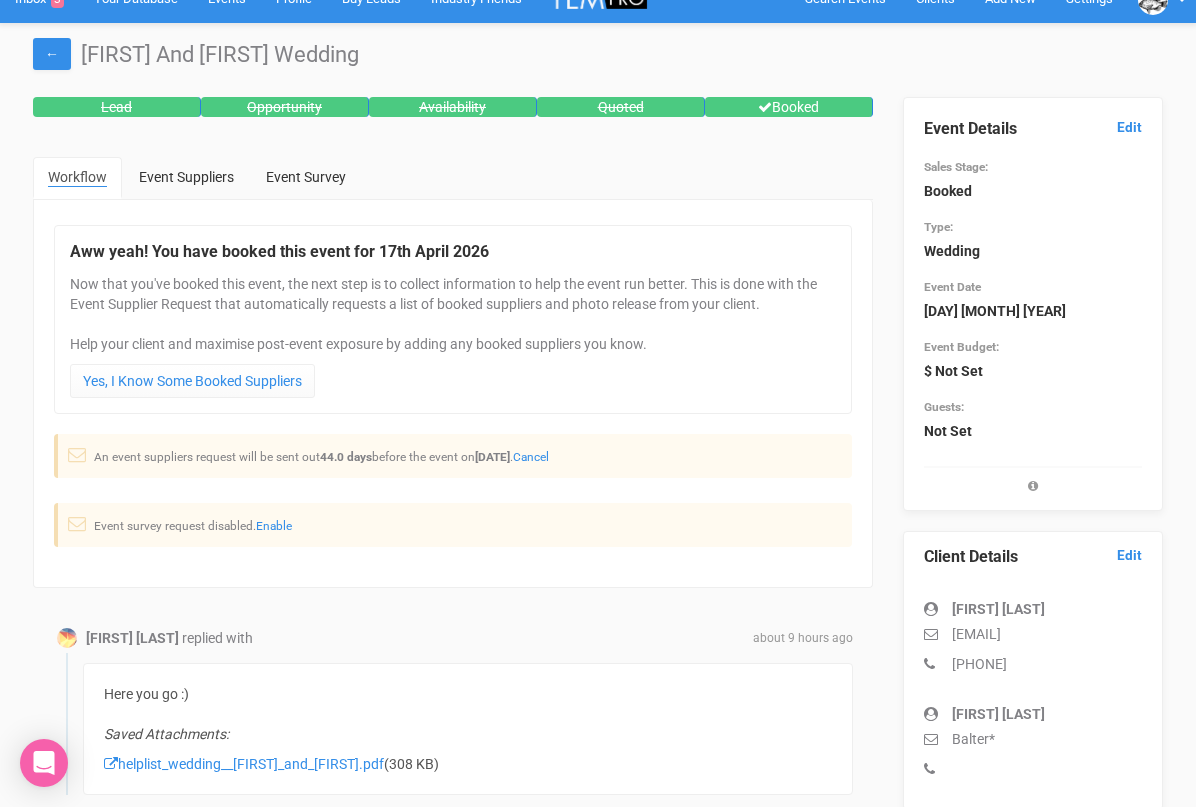 scroll, scrollTop: 0, scrollLeft: 0, axis: both 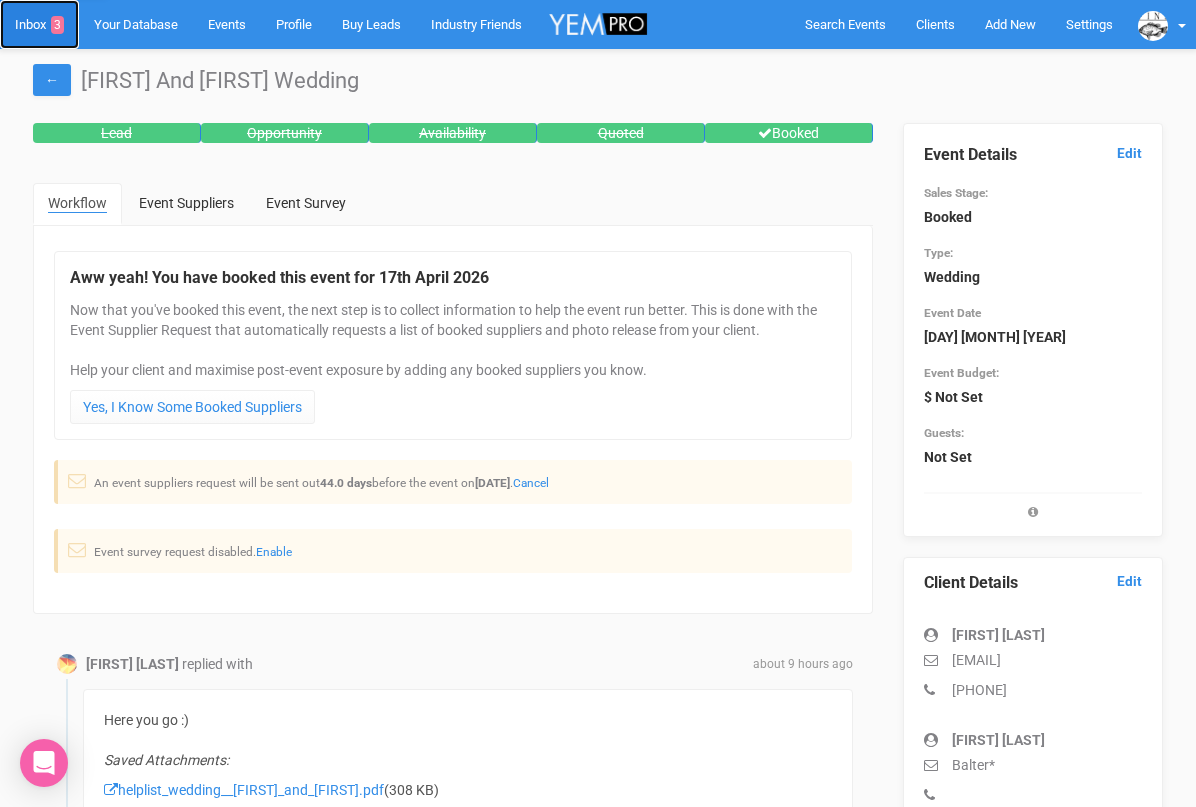 click on "Inbox  3" at bounding box center (39, 24) 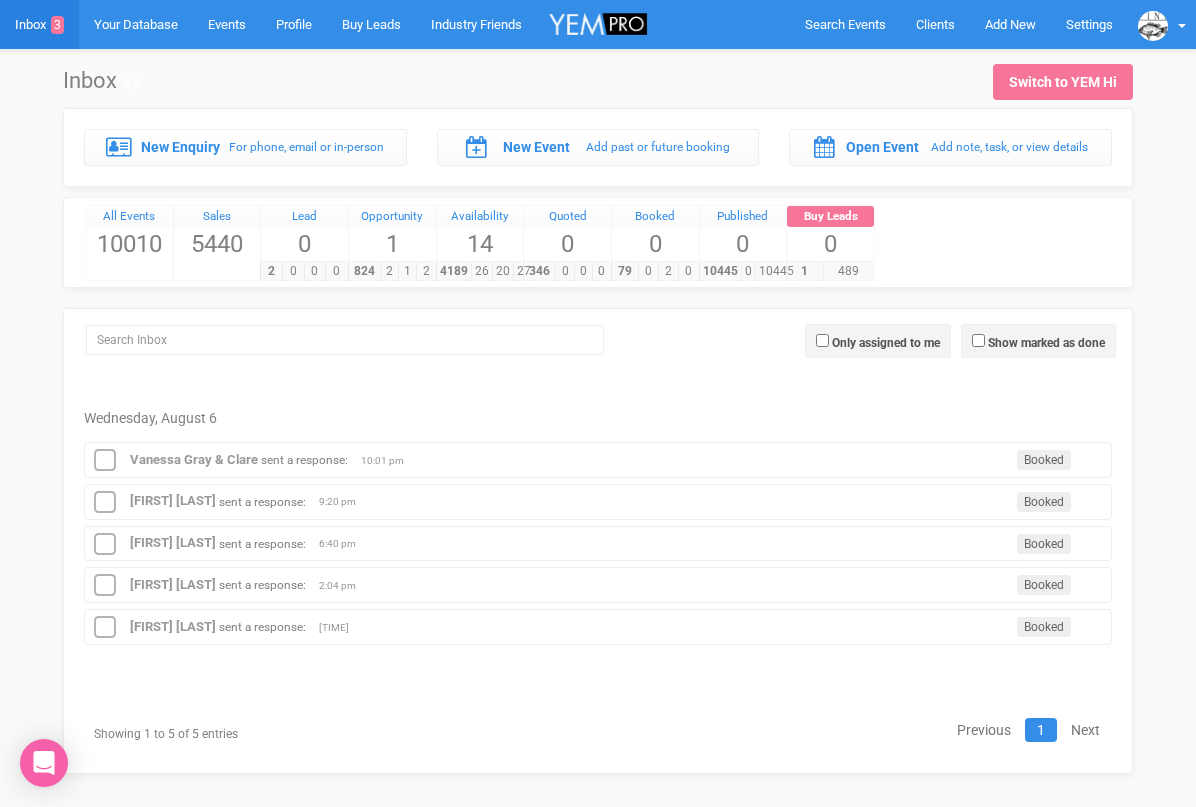 click on "[FIRST] [LAST]" at bounding box center (173, 500) 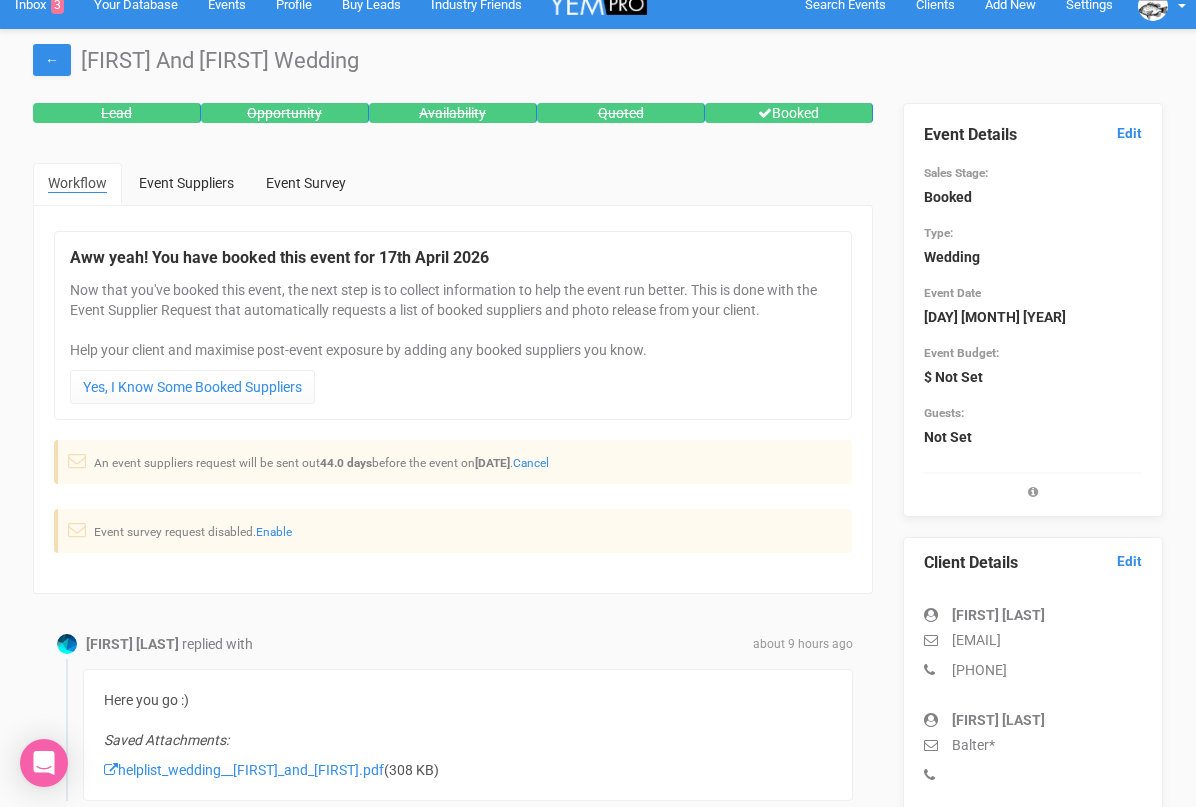 scroll, scrollTop: 28, scrollLeft: 0, axis: vertical 